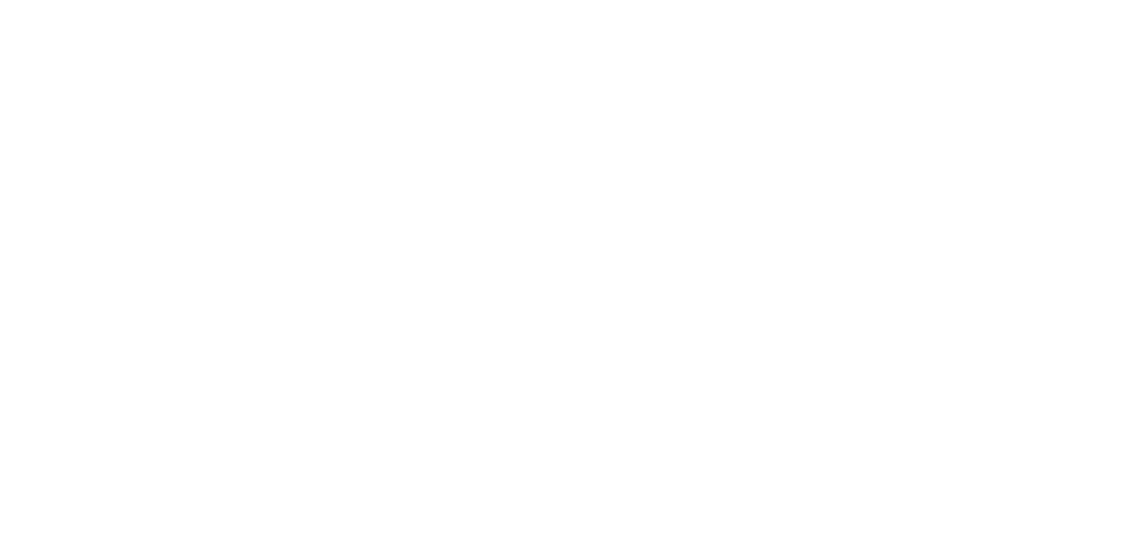 scroll, scrollTop: 0, scrollLeft: 0, axis: both 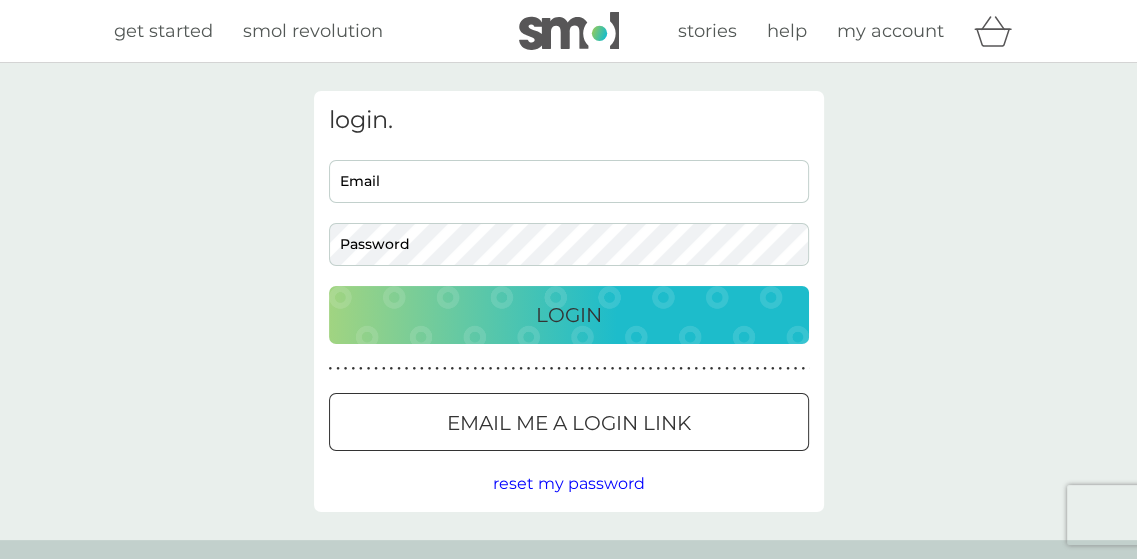 click on "Email" at bounding box center (569, 181) 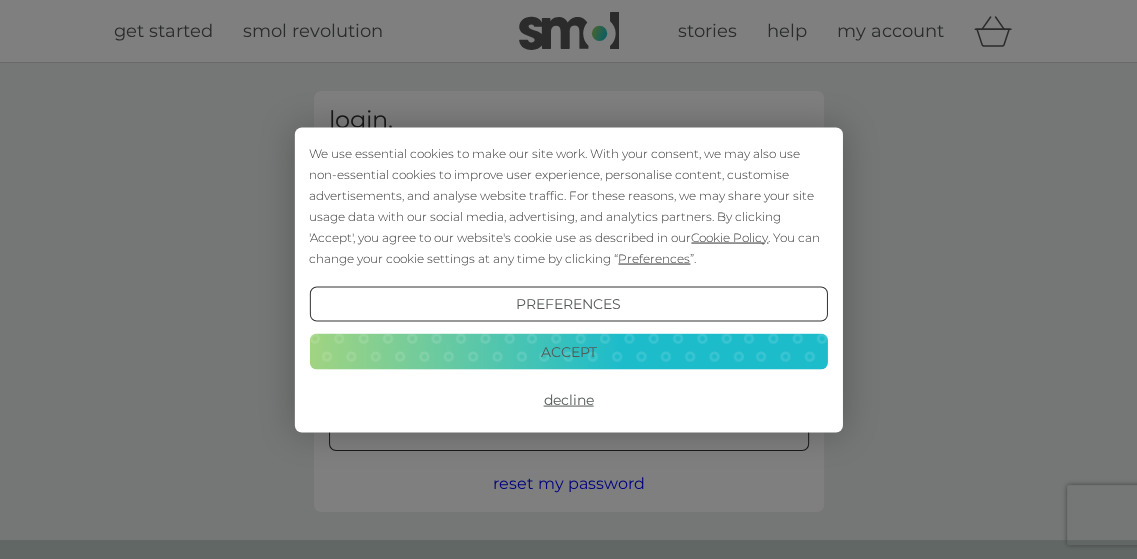 click on "Accept" at bounding box center (568, 352) 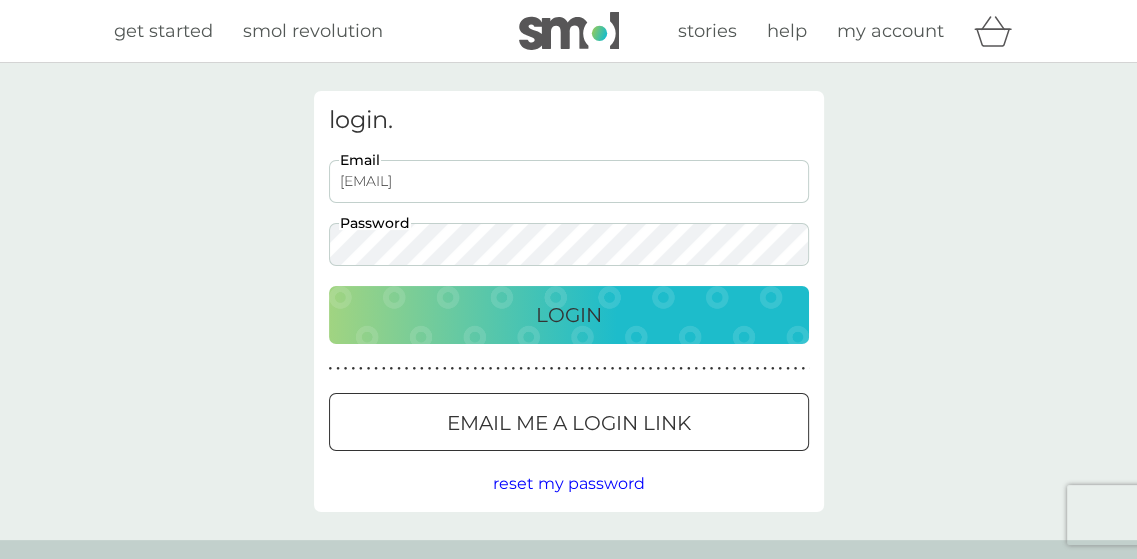 scroll, scrollTop: 0, scrollLeft: 0, axis: both 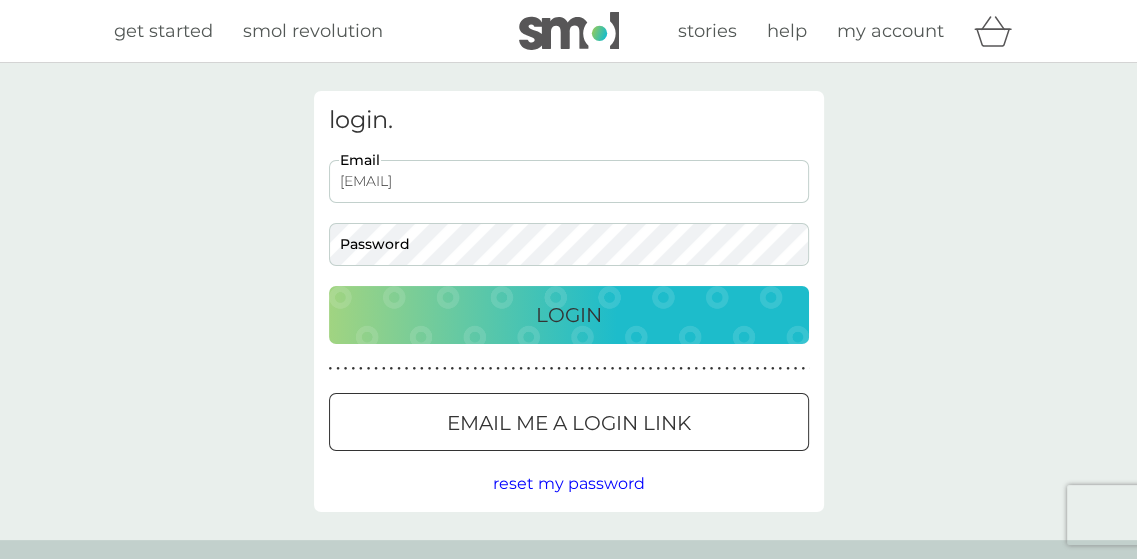 type on "[USERNAME]@[DOMAIN].co.uk" 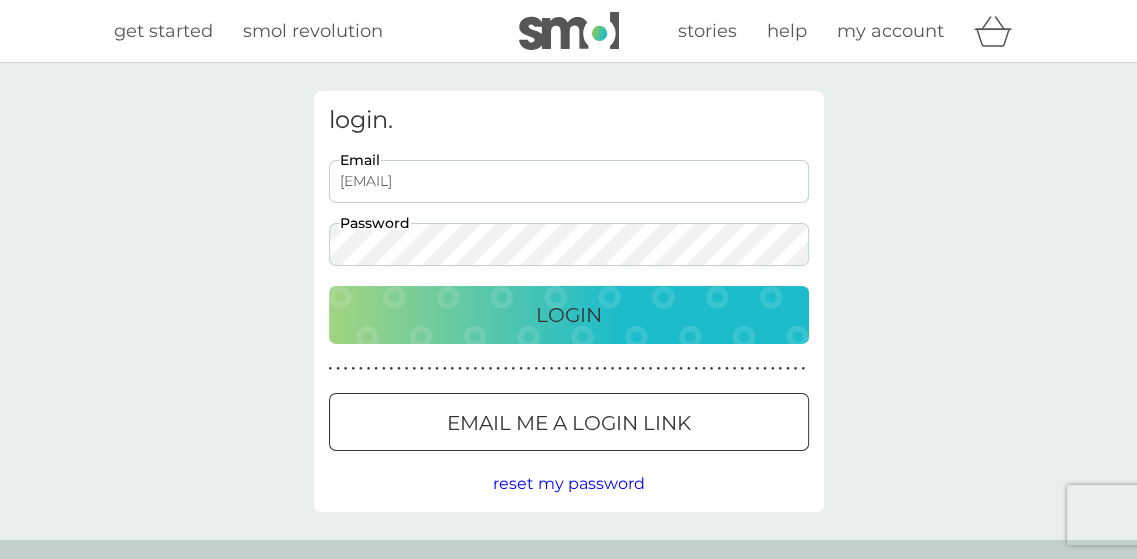 click on "reset my password" at bounding box center [569, 483] 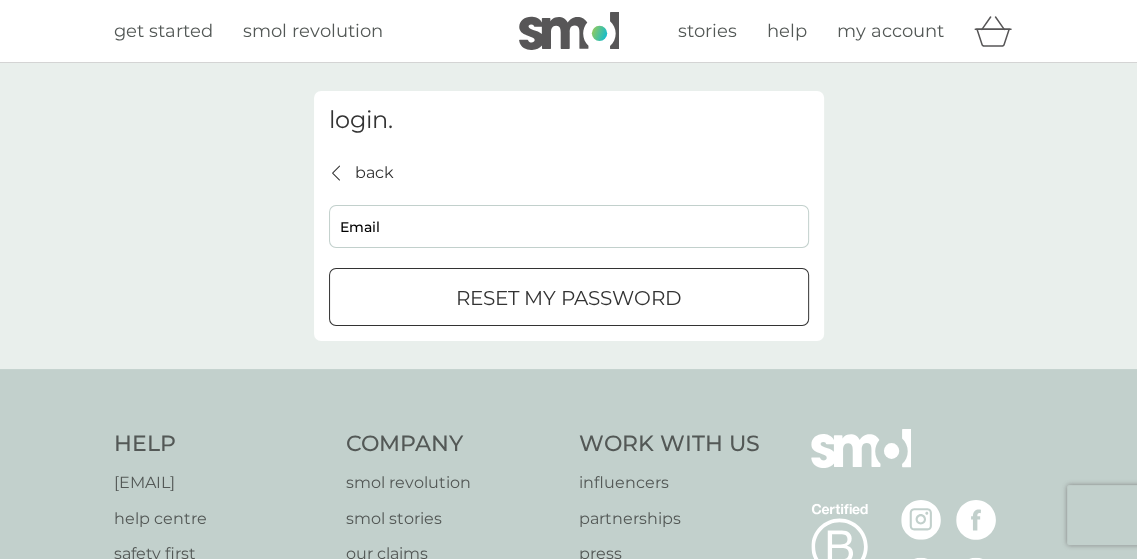 click on "reset my password" at bounding box center (569, 298) 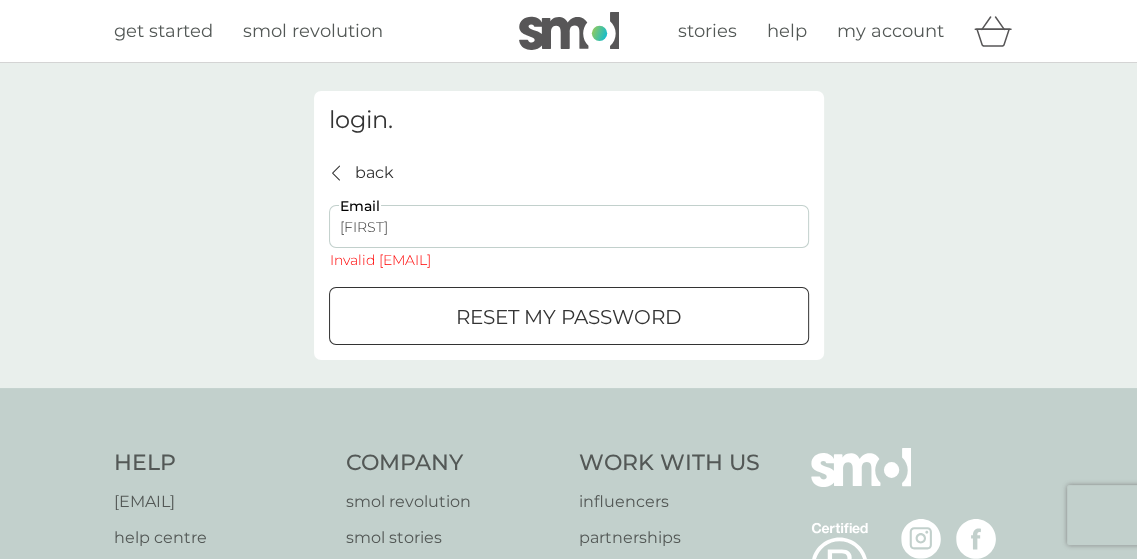 type on "ingrid@ipoj.co.uk" 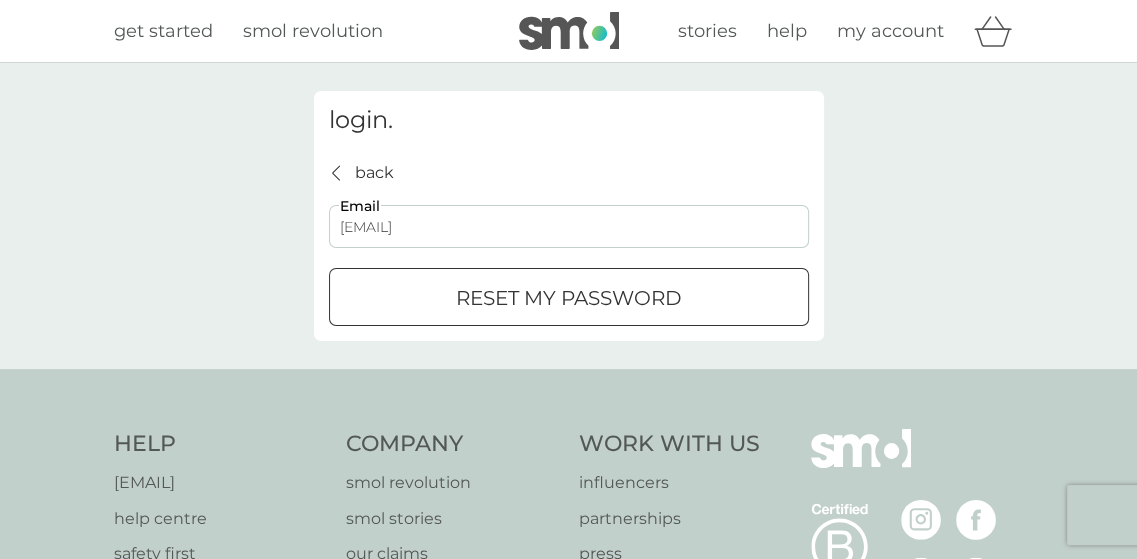 click on "reset my password" at bounding box center [569, 298] 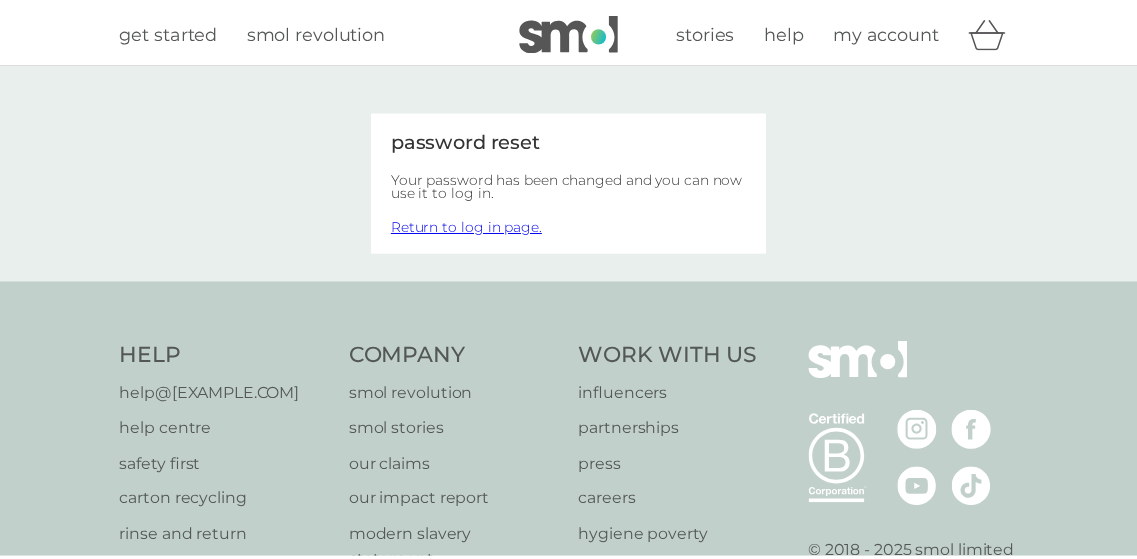 scroll, scrollTop: 0, scrollLeft: 0, axis: both 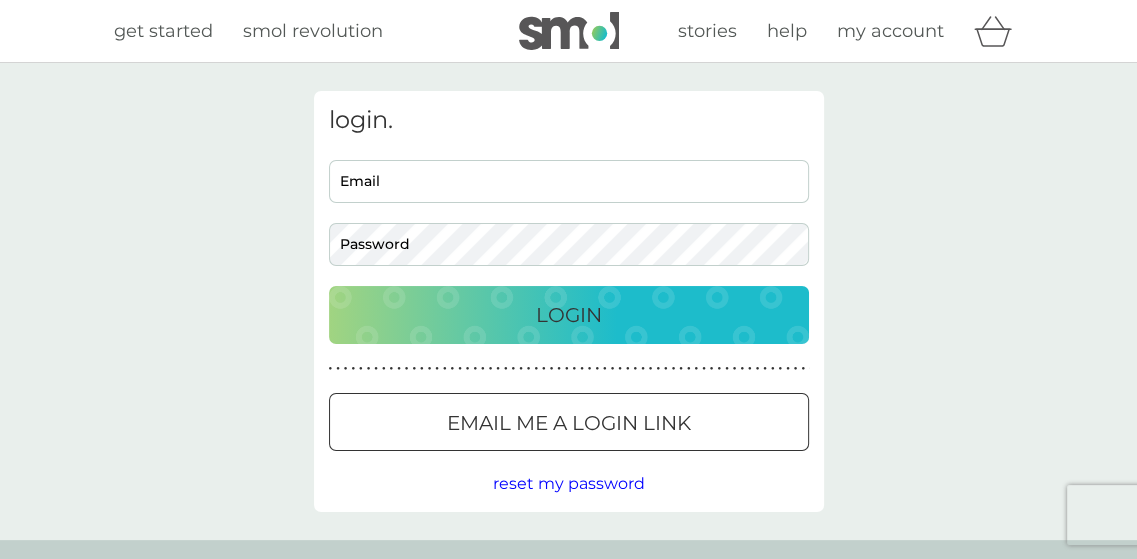 click on "Email" at bounding box center (569, 181) 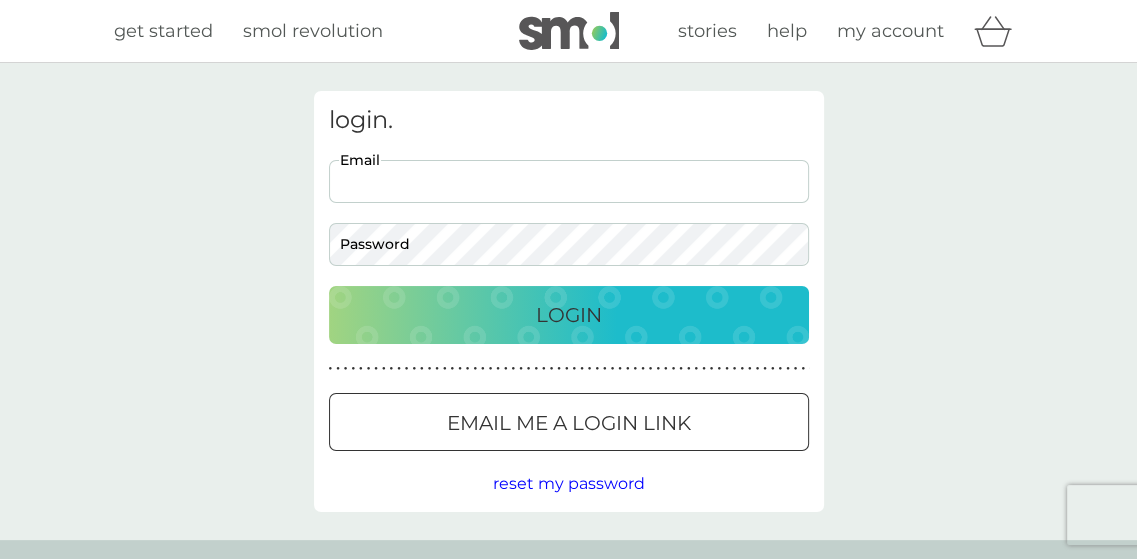 type on "[USERNAME]@[DOMAIN].co.uk" 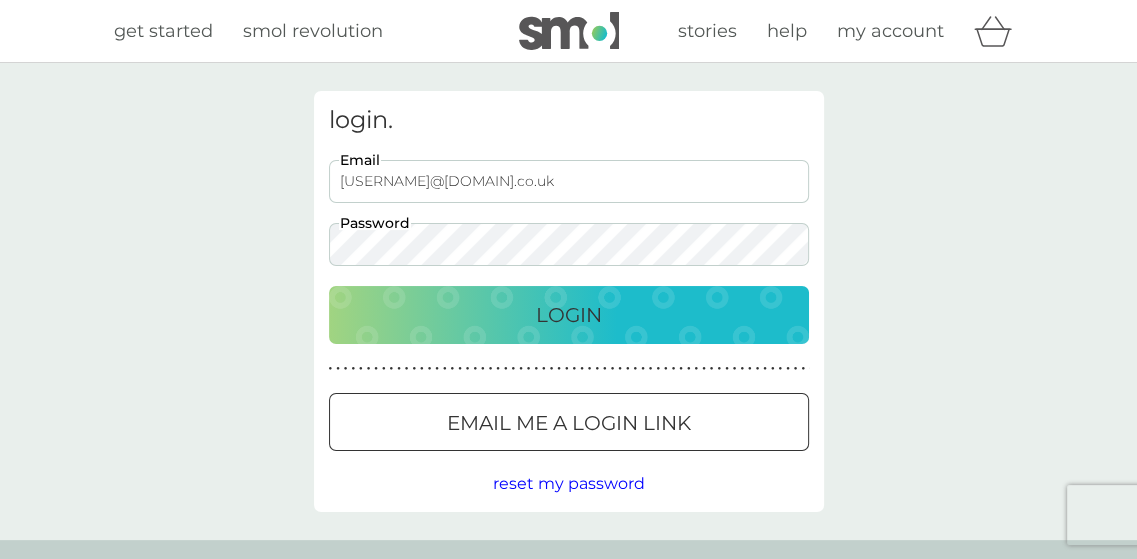 click on "Login" at bounding box center (569, 315) 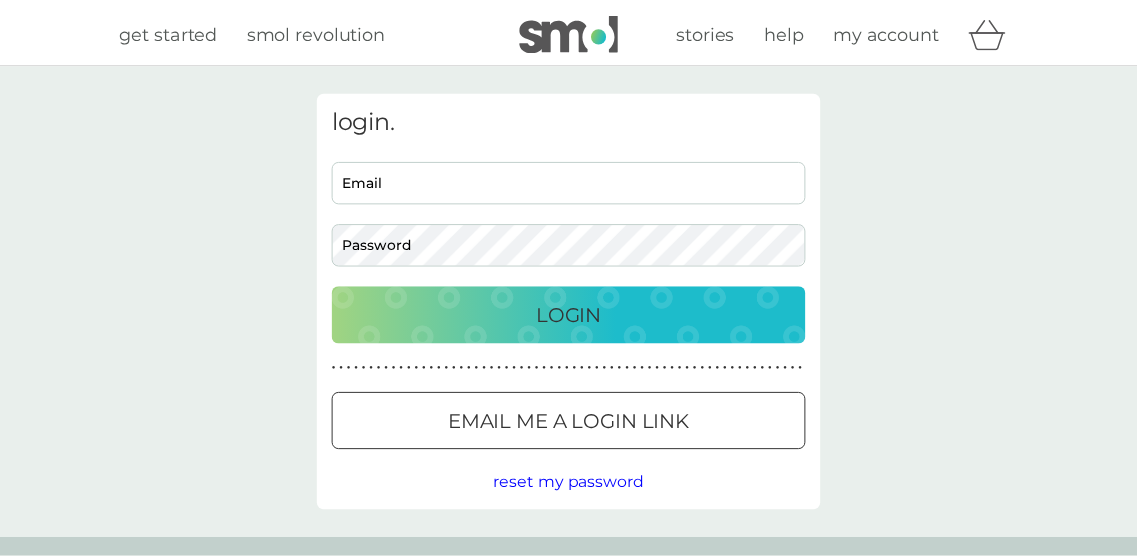scroll, scrollTop: 0, scrollLeft: 0, axis: both 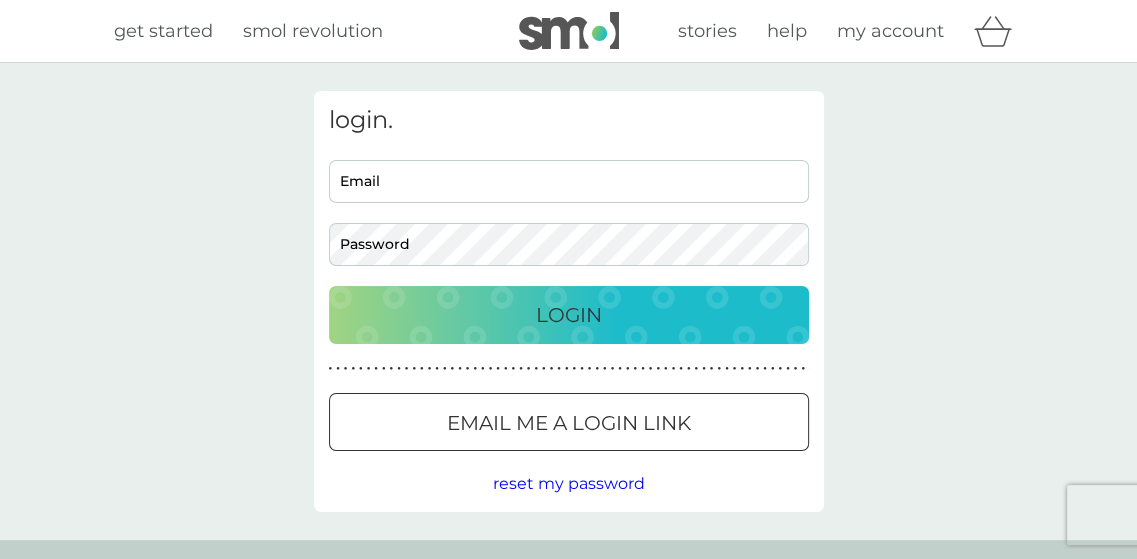 drag, startPoint x: 474, startPoint y: 187, endPoint x: 479, endPoint y: 196, distance: 10.29563 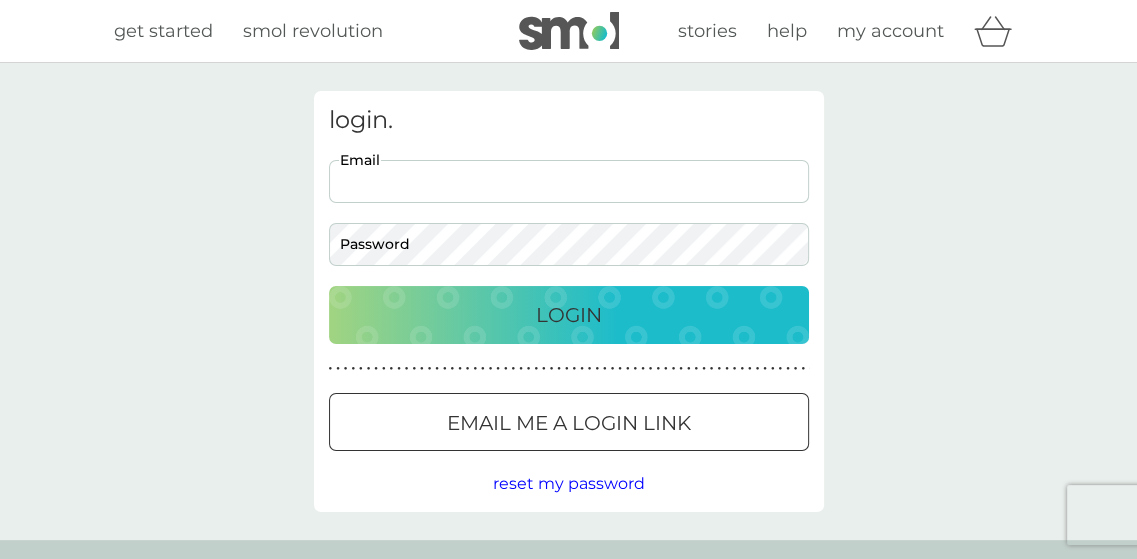 type on "[USERNAME]@[DOMAIN].co.uk" 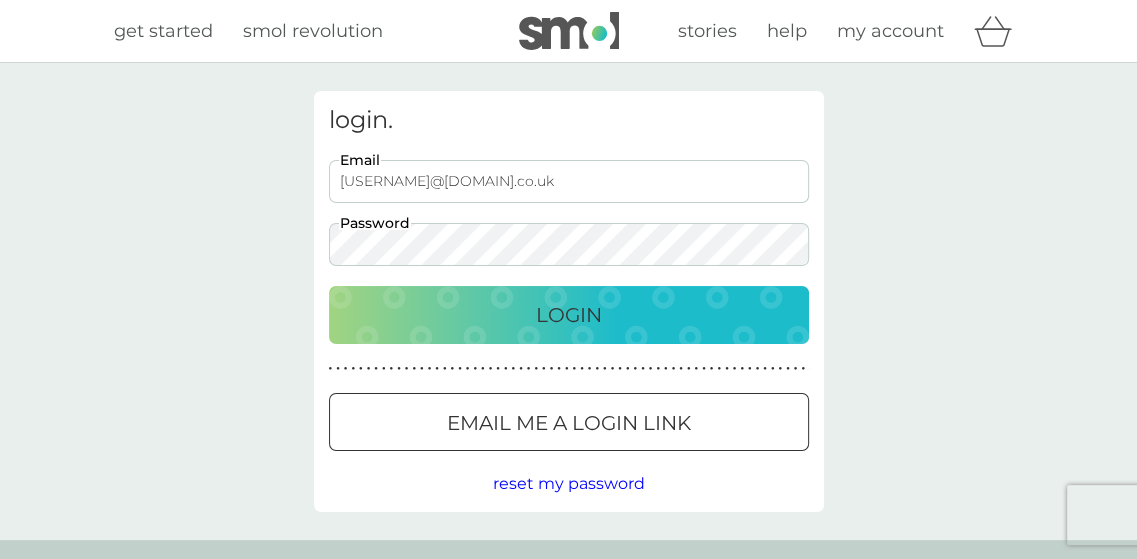 scroll, scrollTop: 0, scrollLeft: 0, axis: both 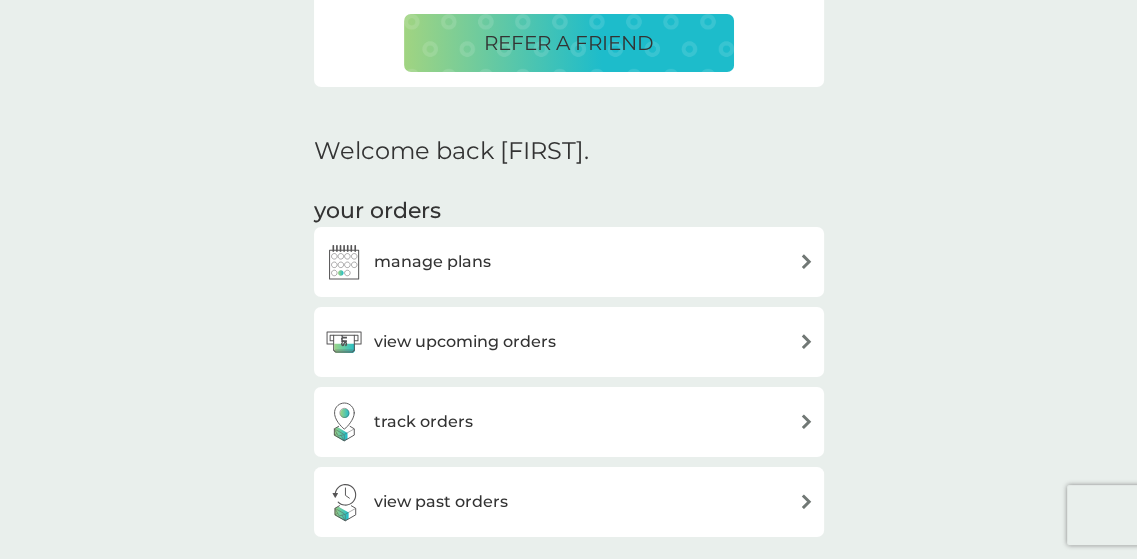 click at bounding box center [344, 262] 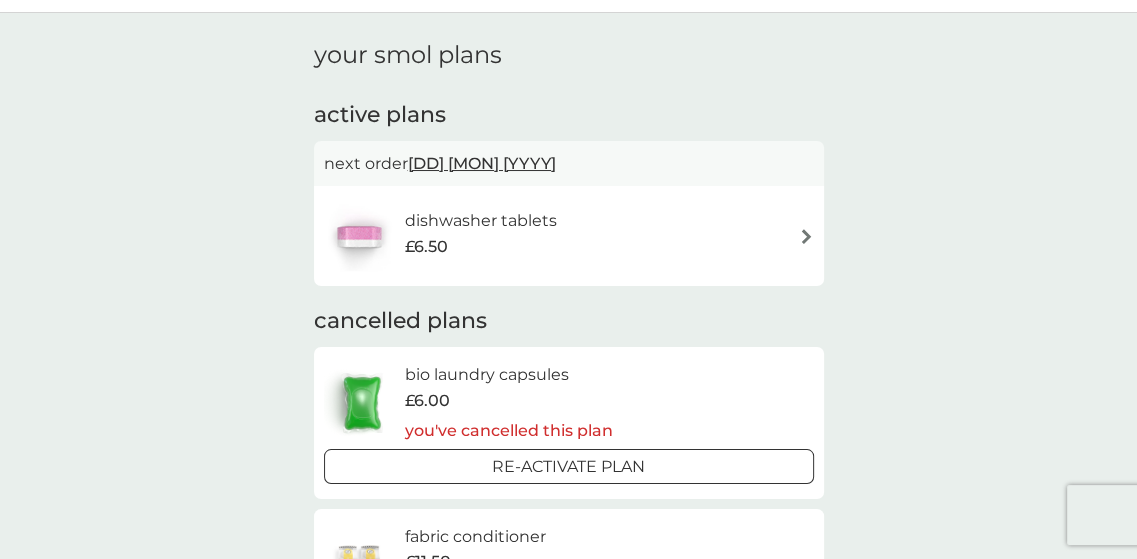 scroll, scrollTop: 0, scrollLeft: 0, axis: both 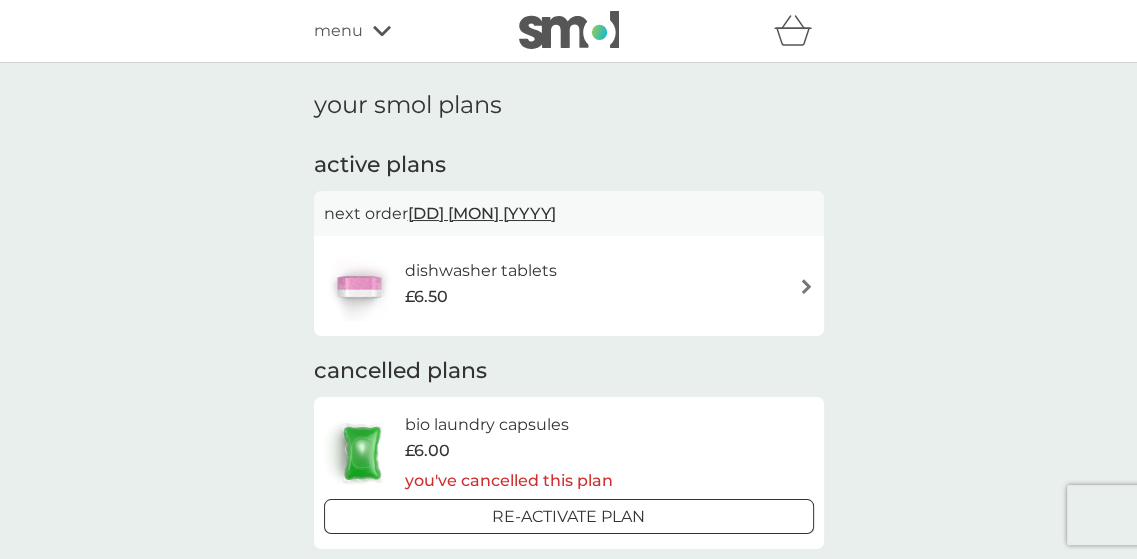 click at bounding box center [359, 286] 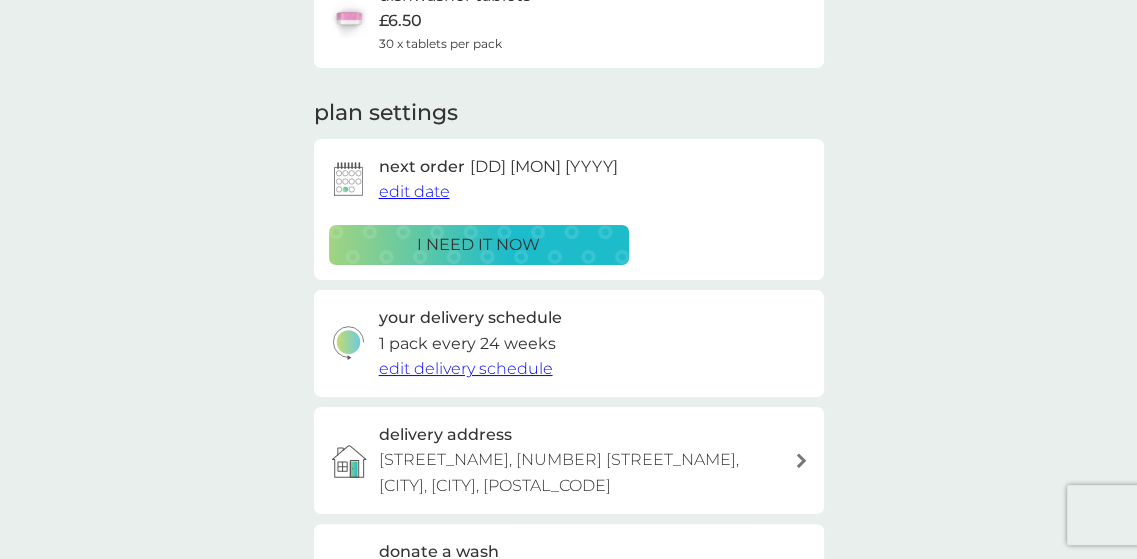 scroll, scrollTop: 200, scrollLeft: 0, axis: vertical 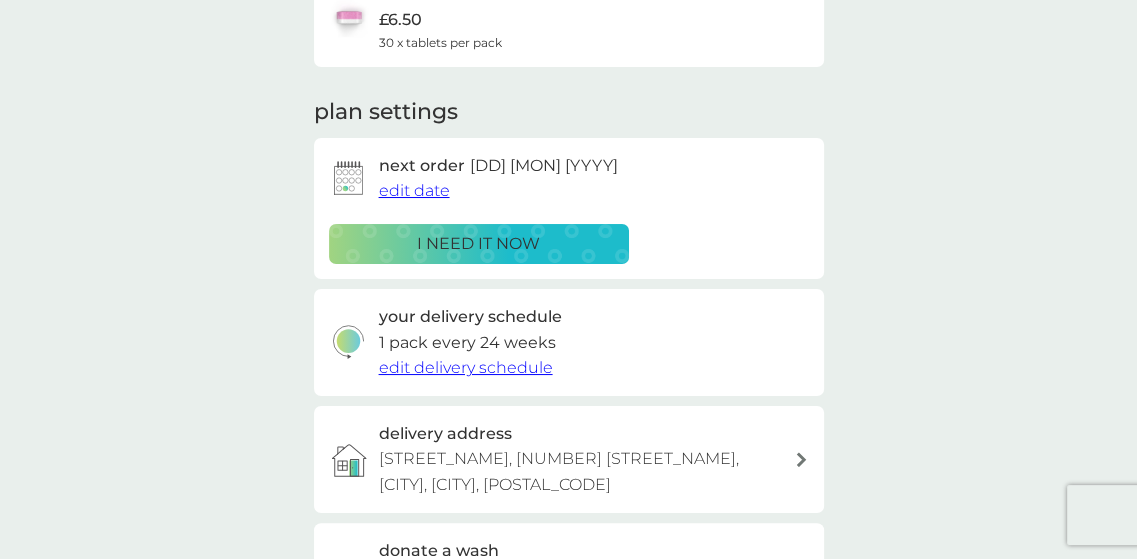 click on "i need it now" at bounding box center [478, 244] 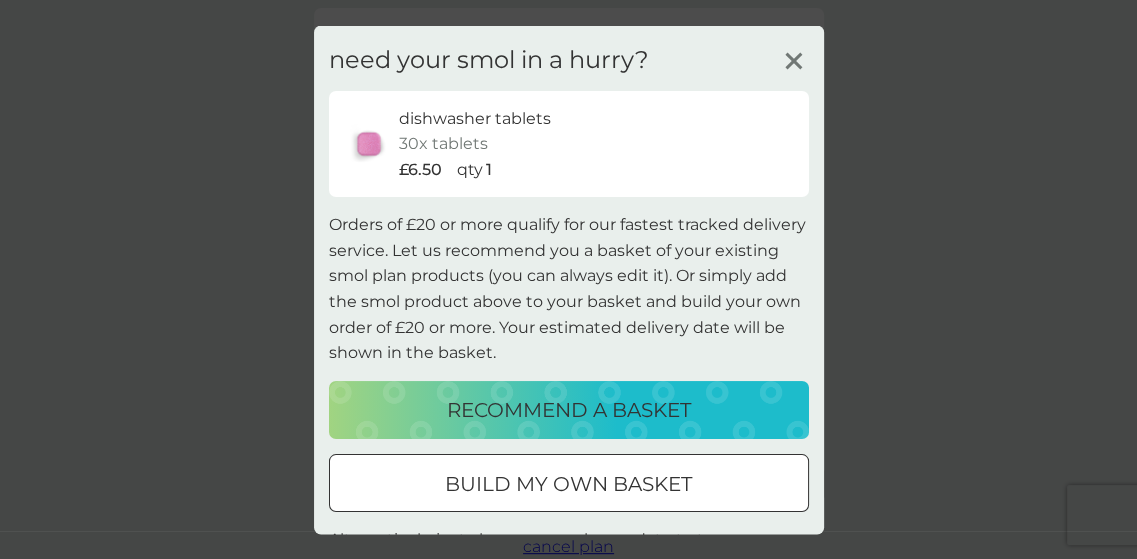 scroll, scrollTop: 500, scrollLeft: 0, axis: vertical 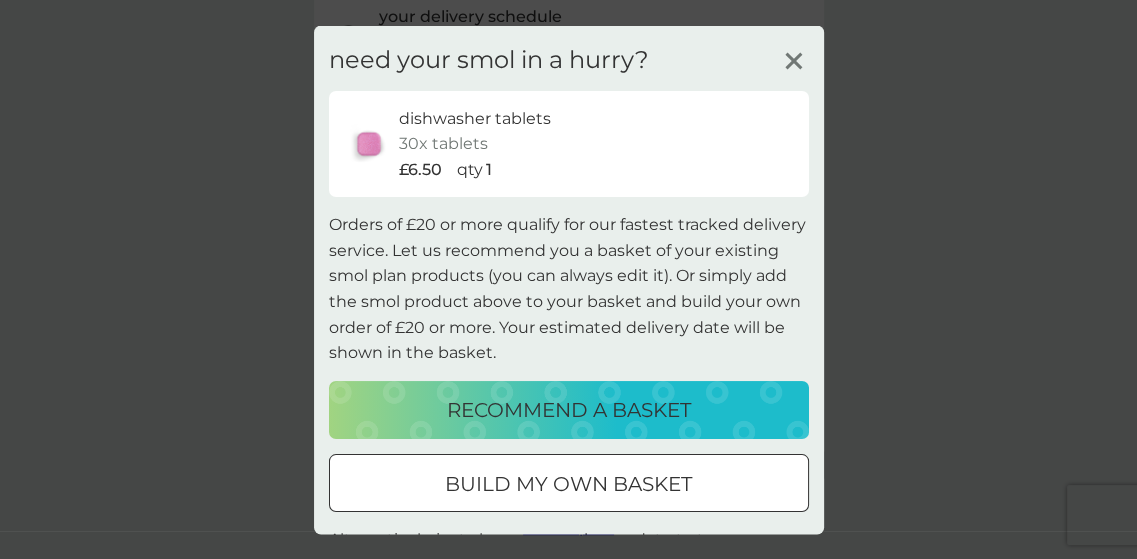 click on "build my own basket" at bounding box center (568, 483) 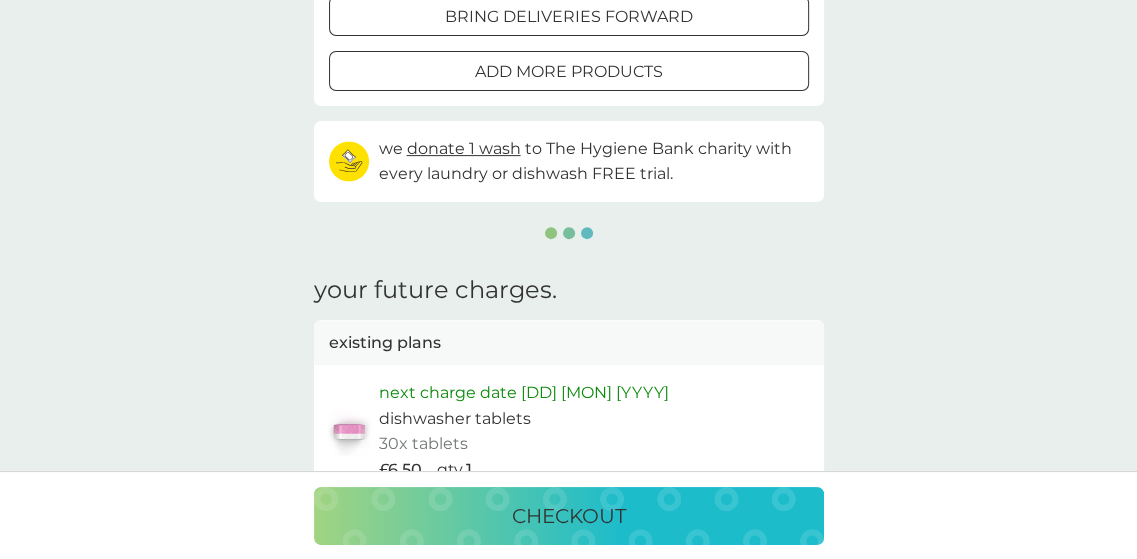 scroll, scrollTop: 0, scrollLeft: 0, axis: both 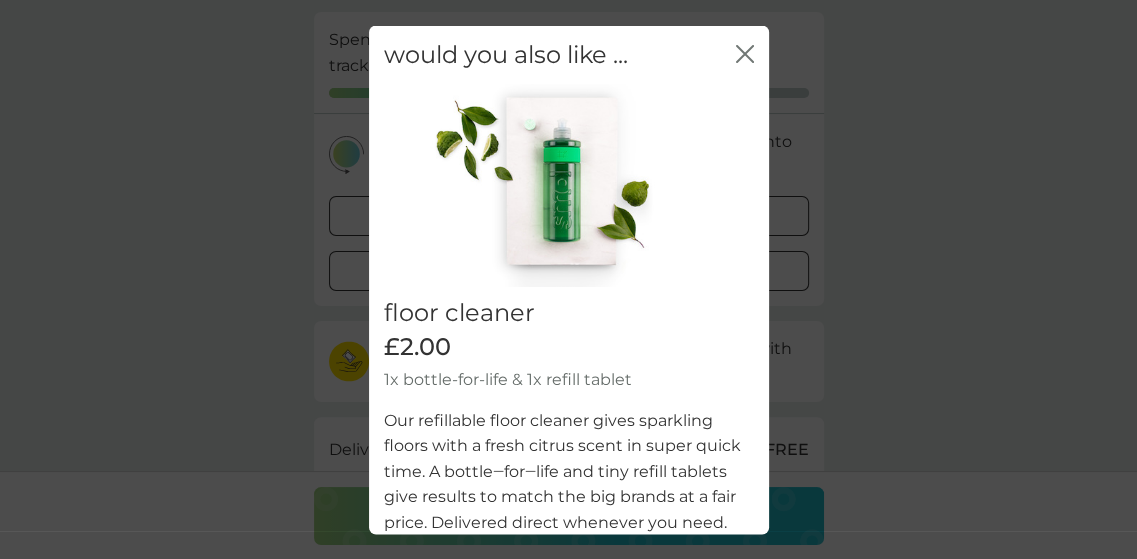 click at bounding box center (741, 53) 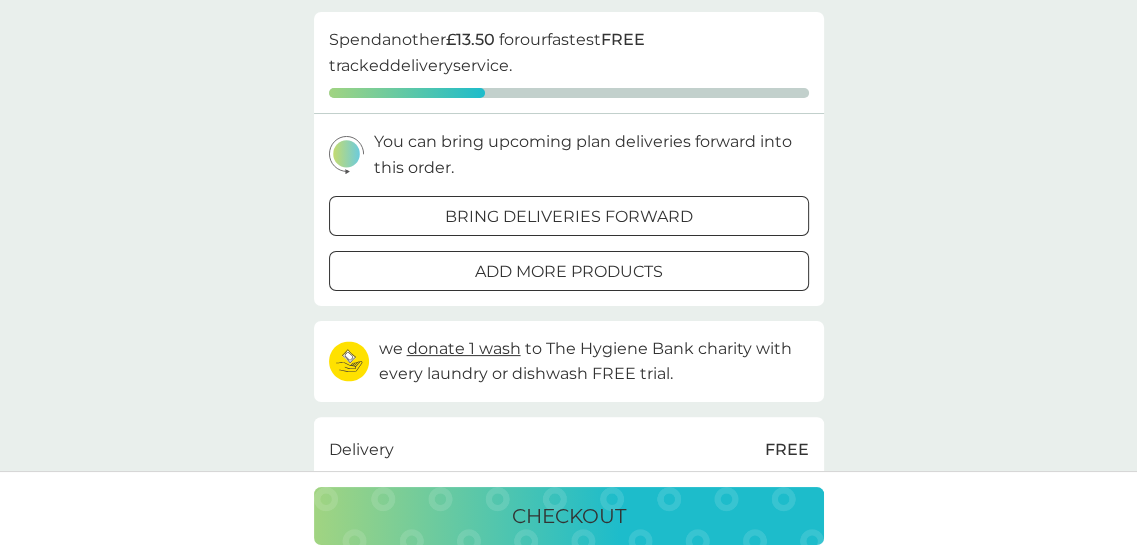 click on "bring deliveries forward" at bounding box center [569, 217] 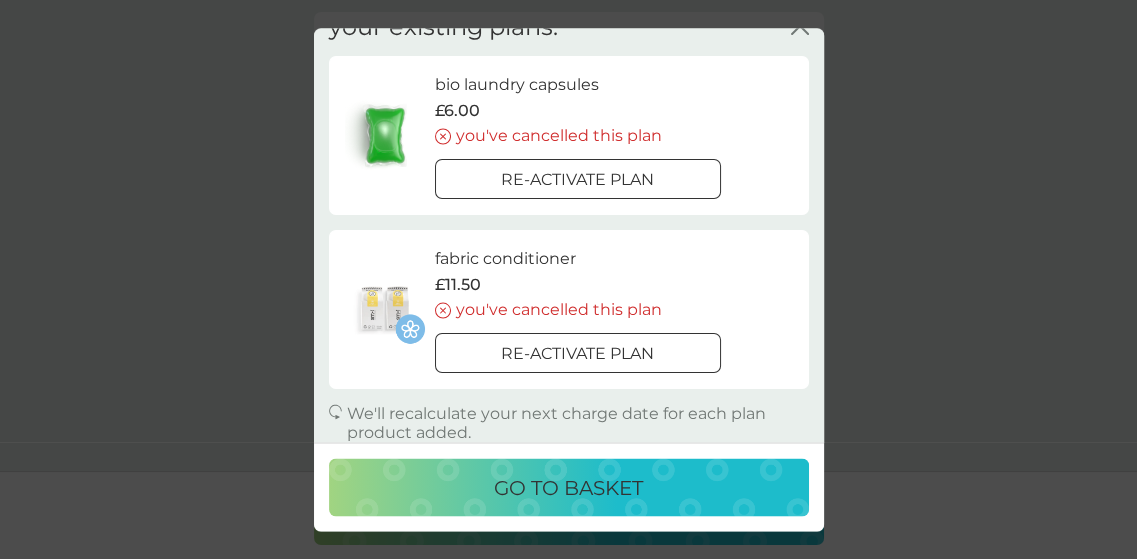 scroll, scrollTop: 44, scrollLeft: 0, axis: vertical 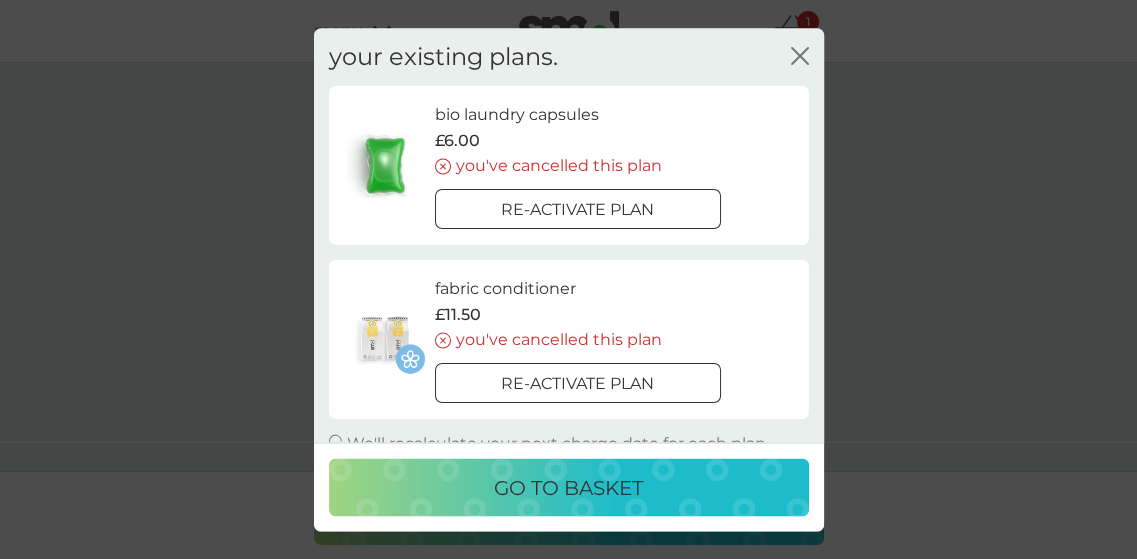 click on "close" at bounding box center [800, 56] 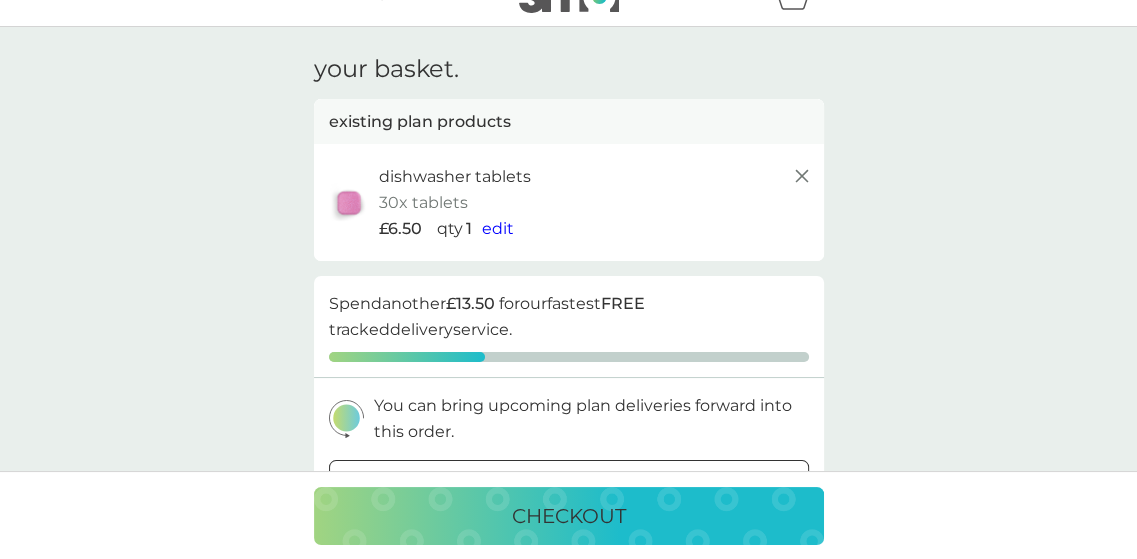 scroll, scrollTop: 0, scrollLeft: 0, axis: both 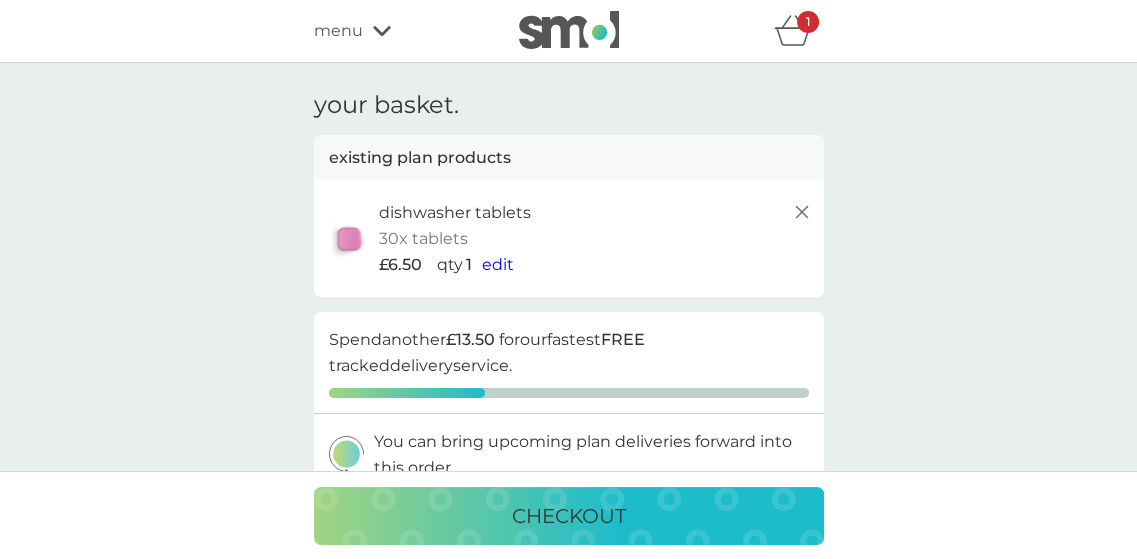 click on "checkout" at bounding box center [569, 516] 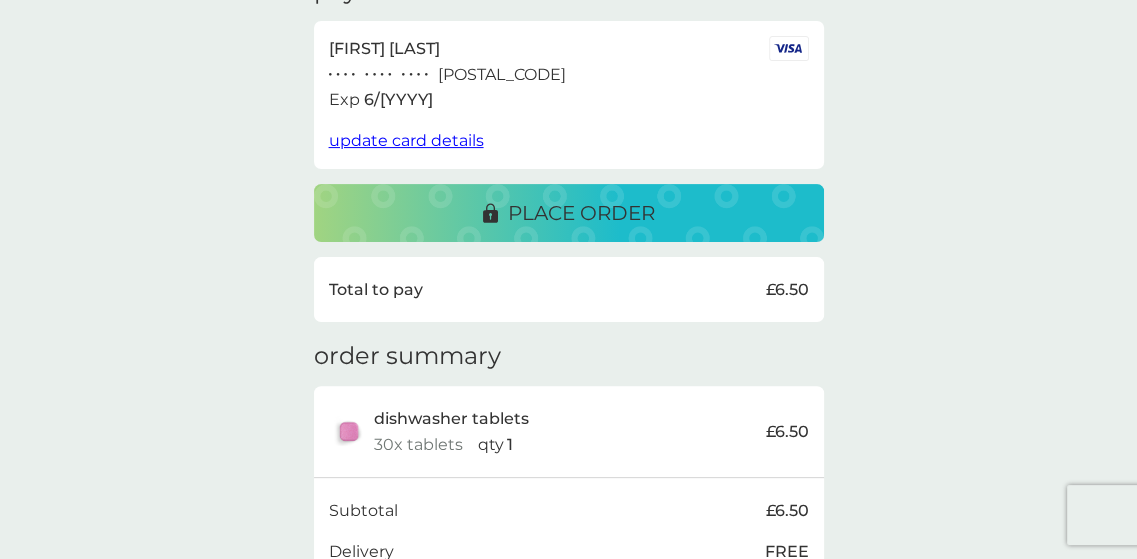 scroll, scrollTop: 329, scrollLeft: 0, axis: vertical 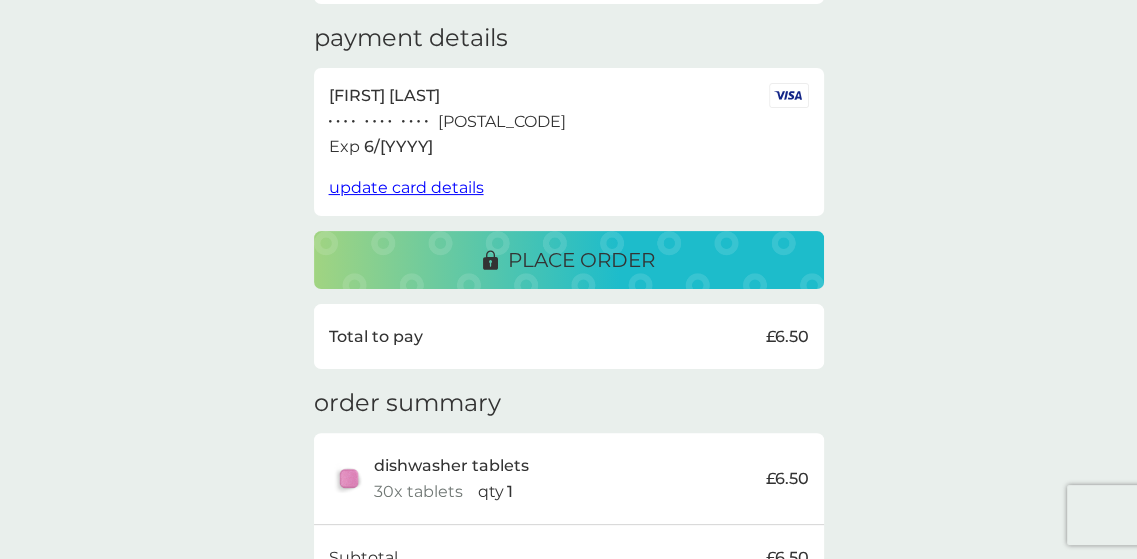 click on "place order" at bounding box center (581, 260) 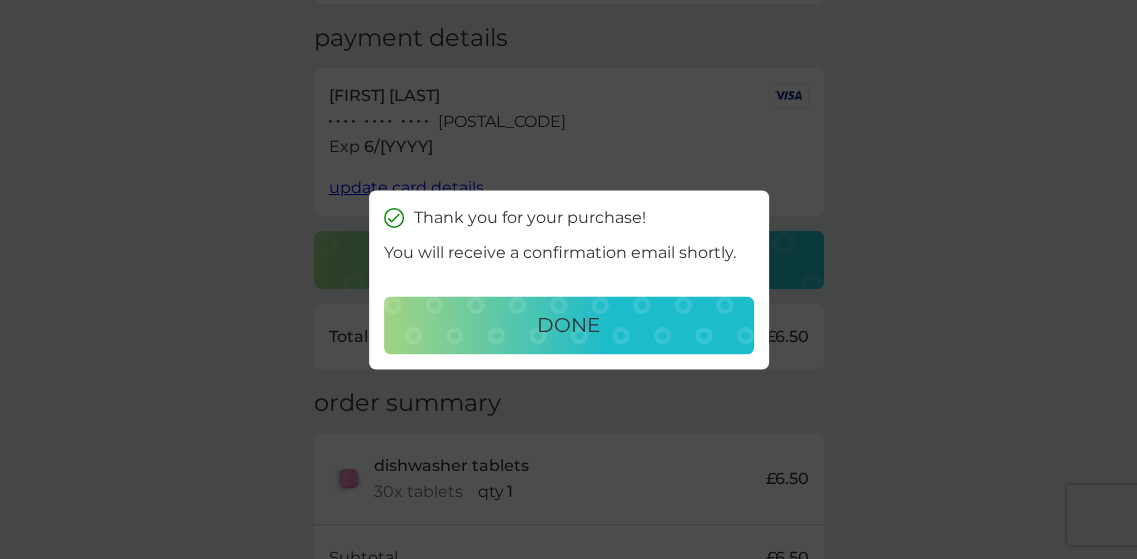 click on "done" at bounding box center [568, 325] 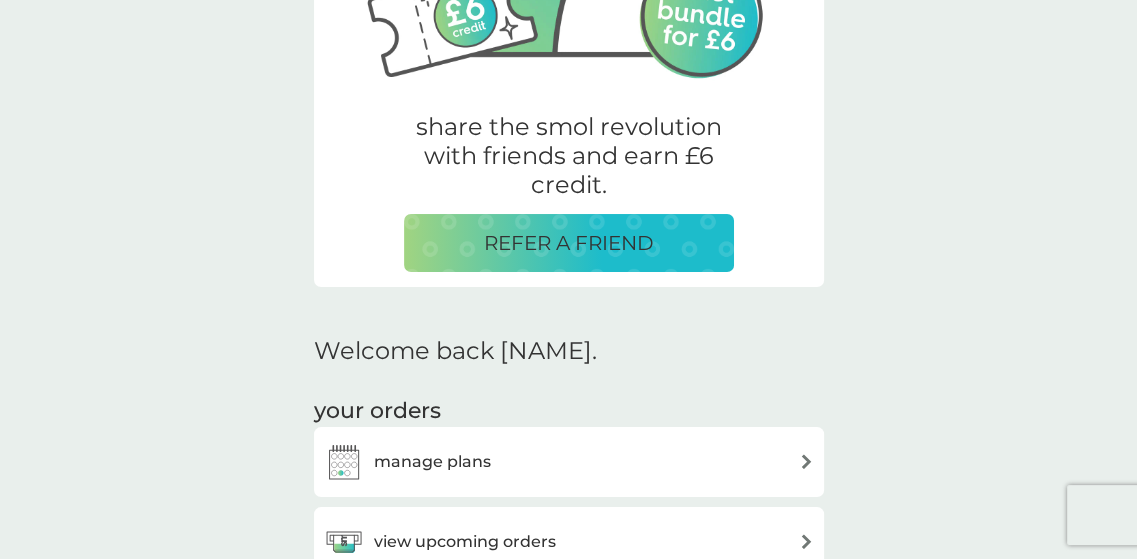 scroll, scrollTop: 576, scrollLeft: 0, axis: vertical 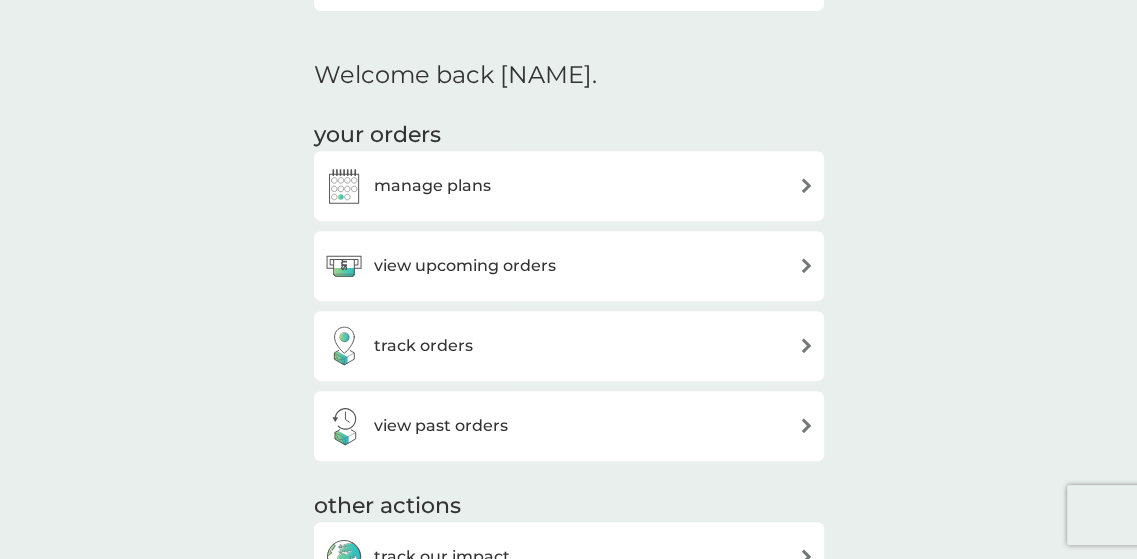 click on "view upcoming orders" at bounding box center [432, 186] 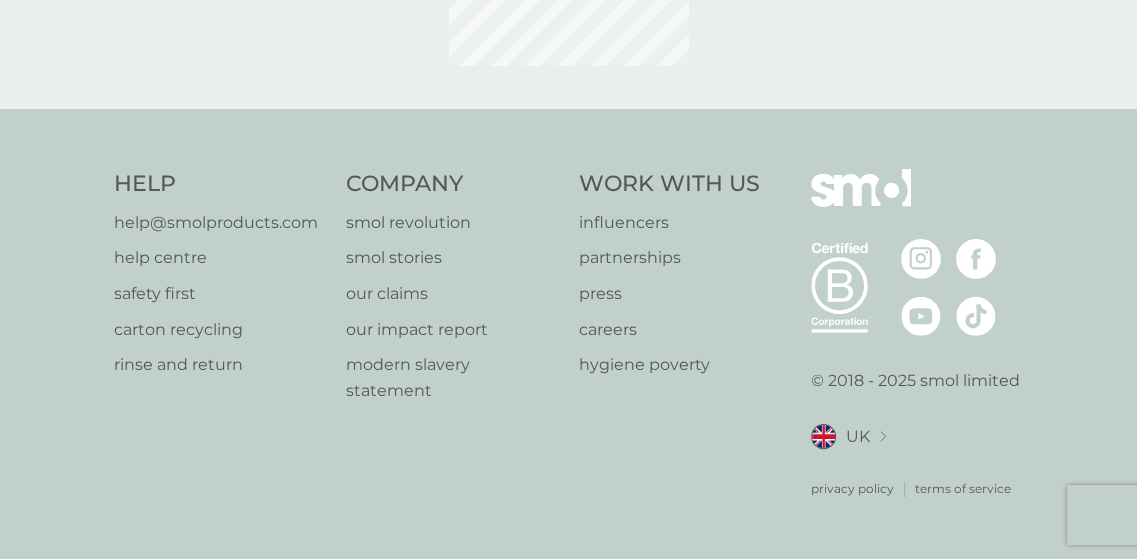 scroll, scrollTop: 0, scrollLeft: 0, axis: both 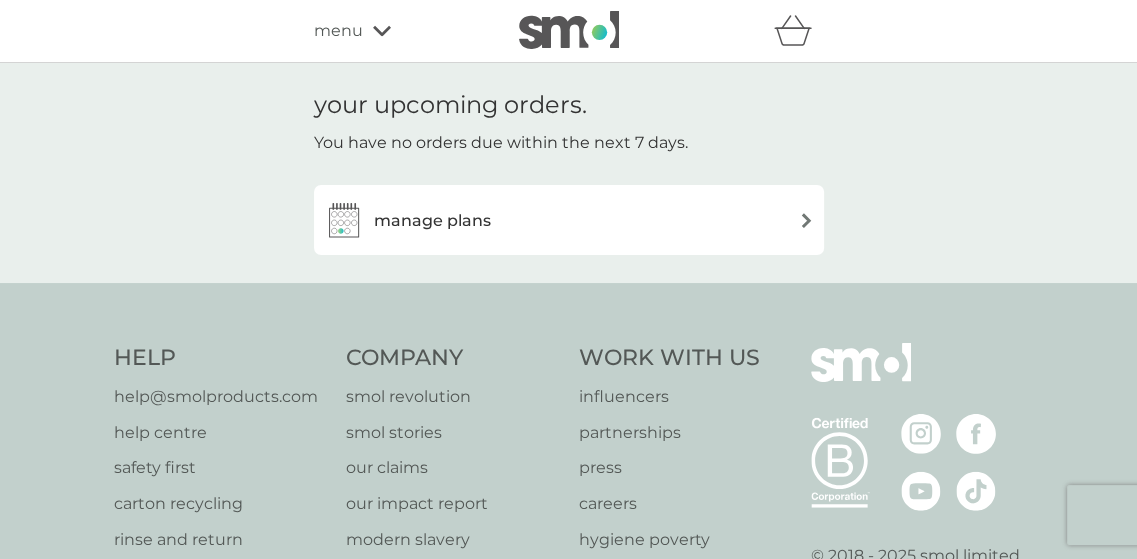 click at bounding box center [344, 220] 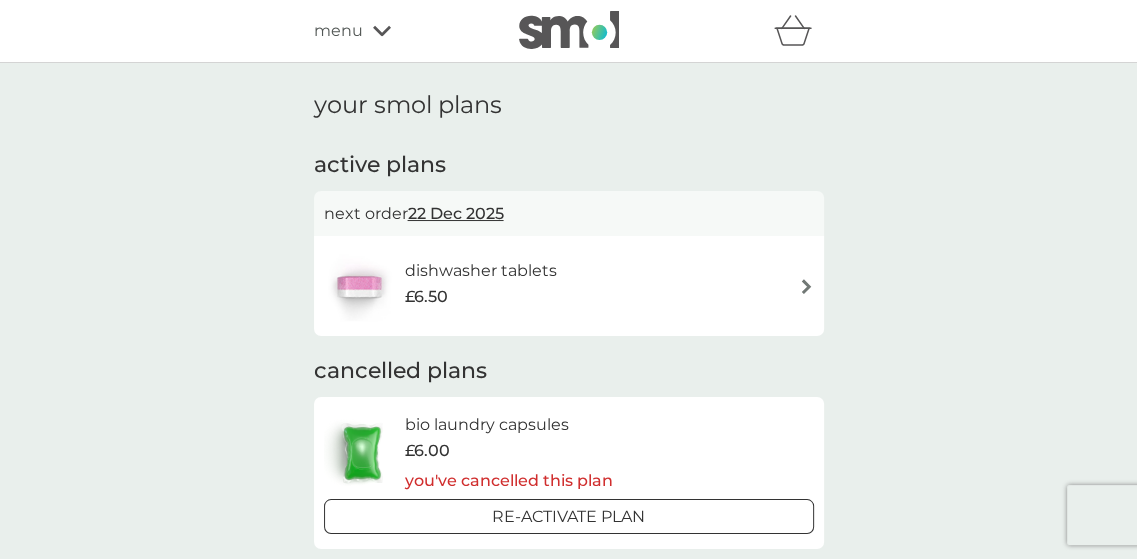 click at bounding box center (359, 286) 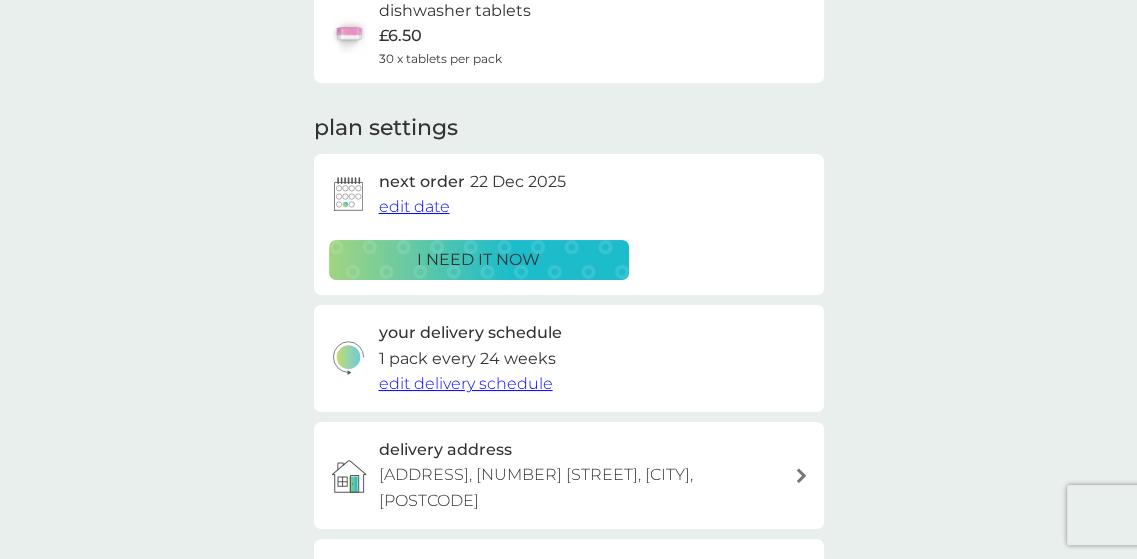 scroll, scrollTop: 200, scrollLeft: 0, axis: vertical 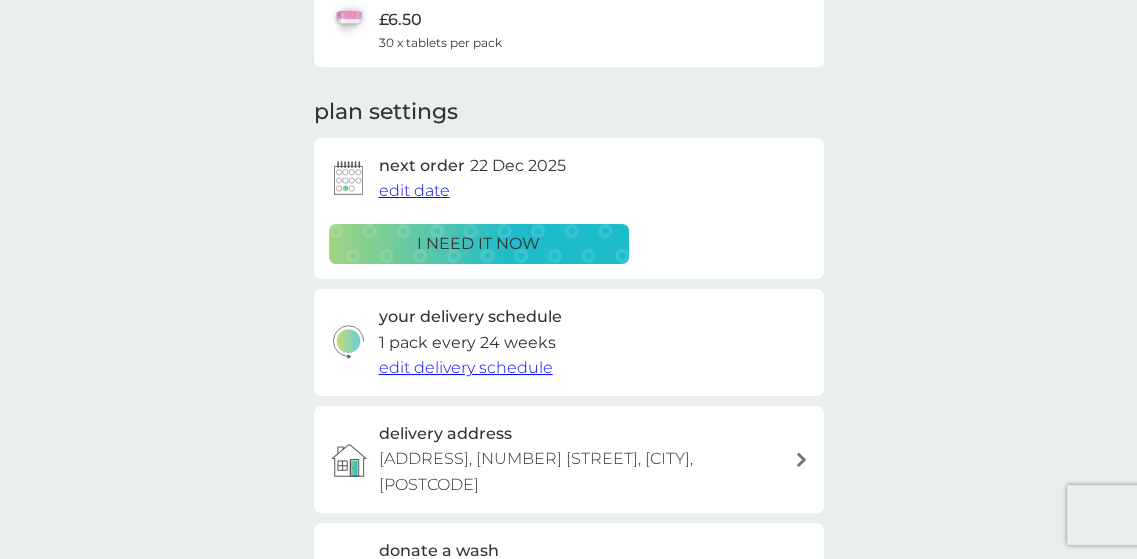 click on "edit date" at bounding box center [414, 190] 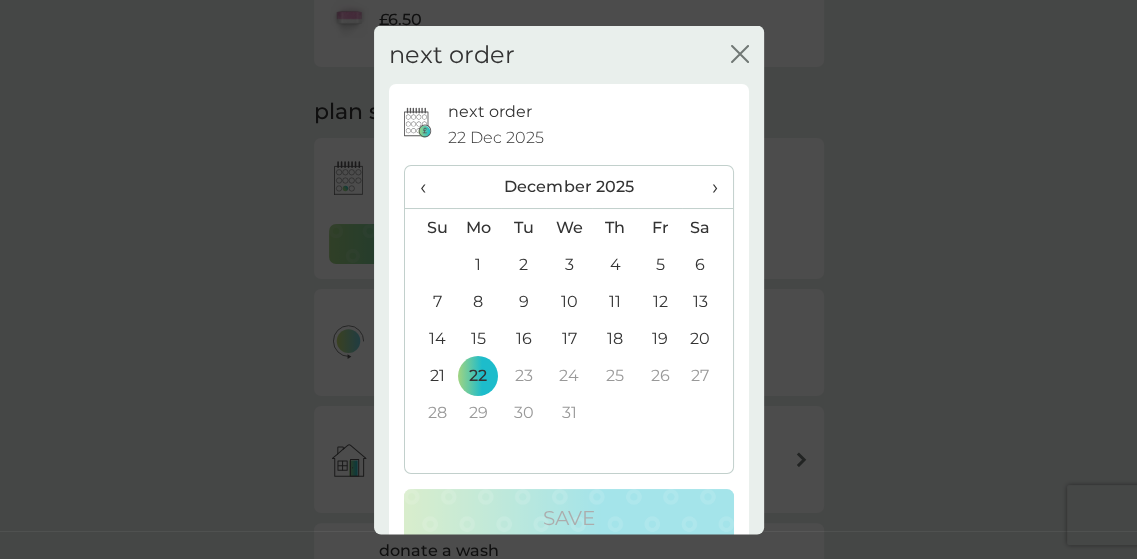 click on "‹" at bounding box center (430, 187) 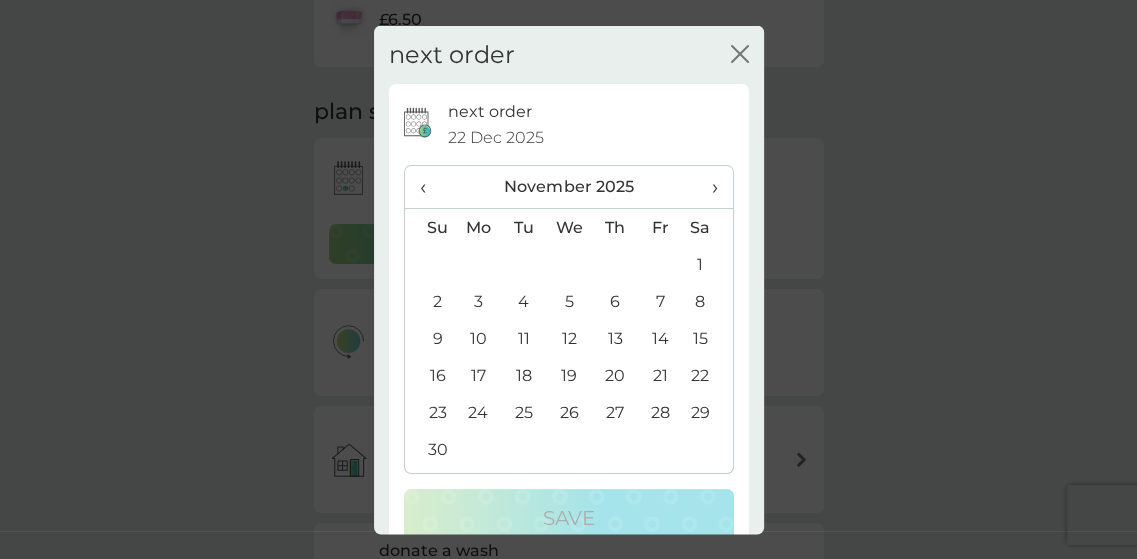 click on "‹" at bounding box center (430, 187) 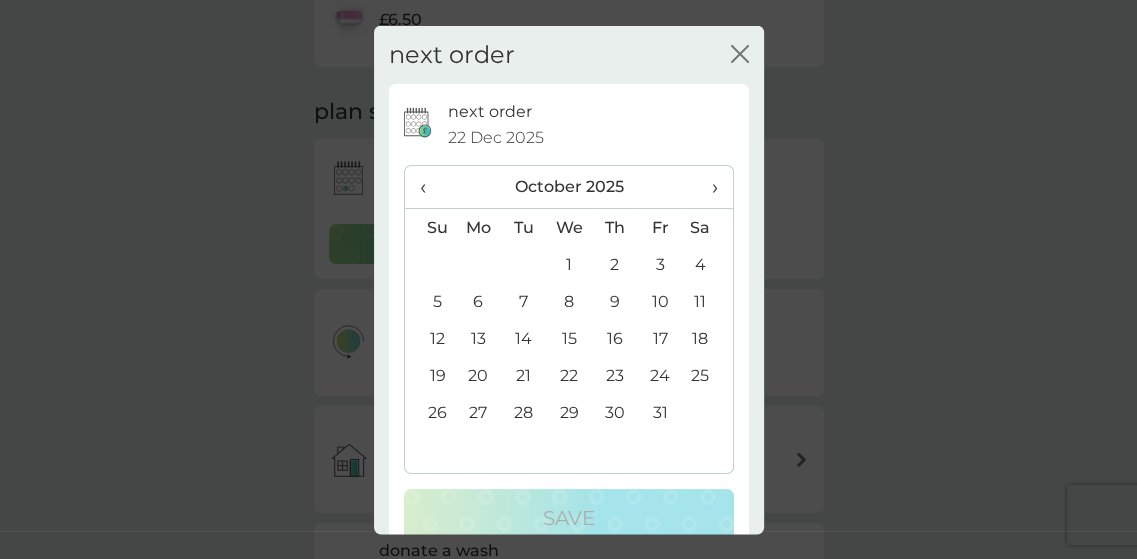 click on "‹" at bounding box center [430, 187] 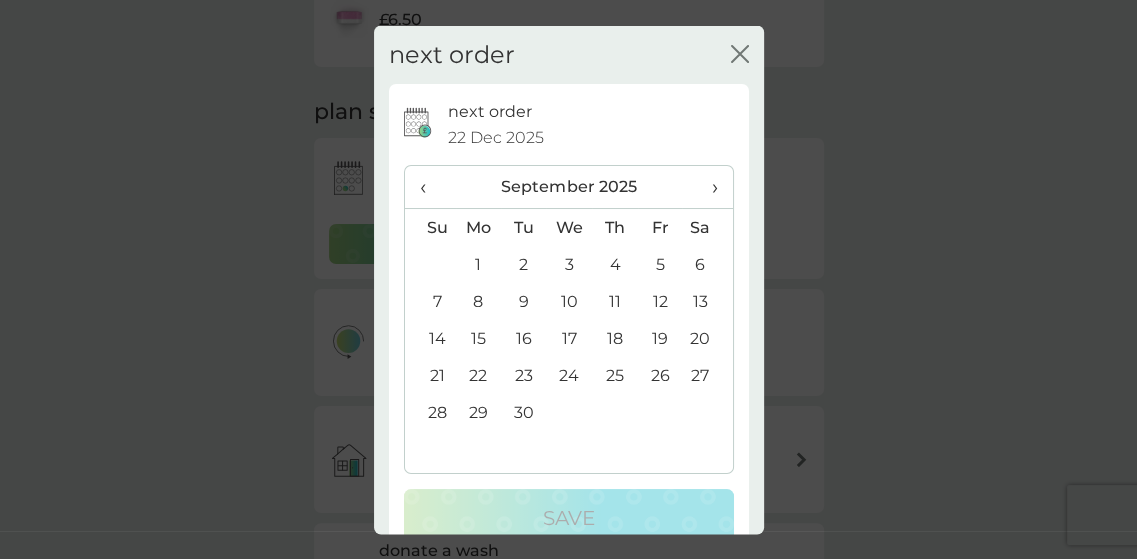 click on "‹" at bounding box center (430, 187) 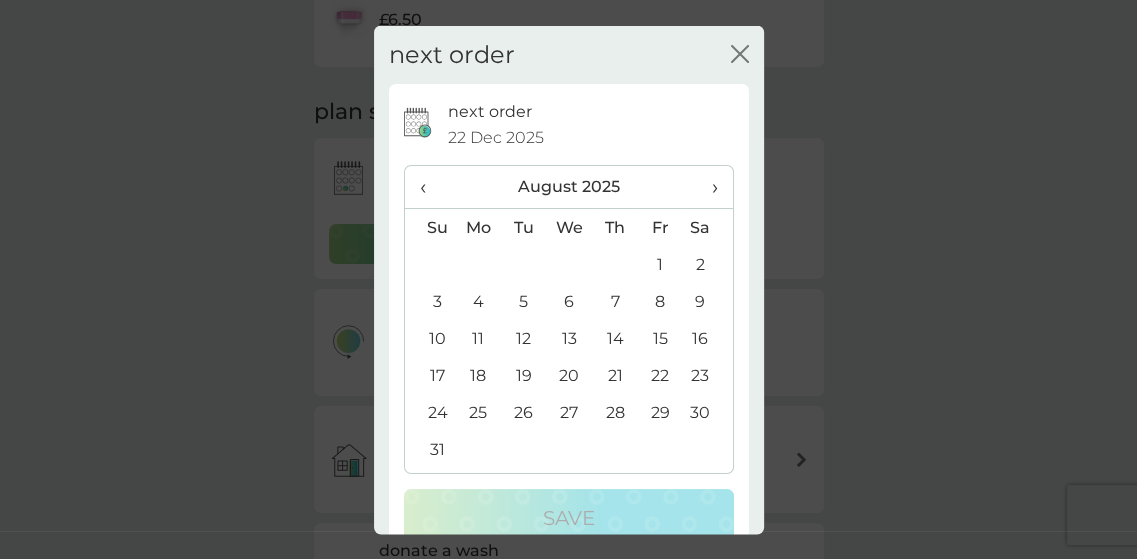 click on "‹" at bounding box center [430, 187] 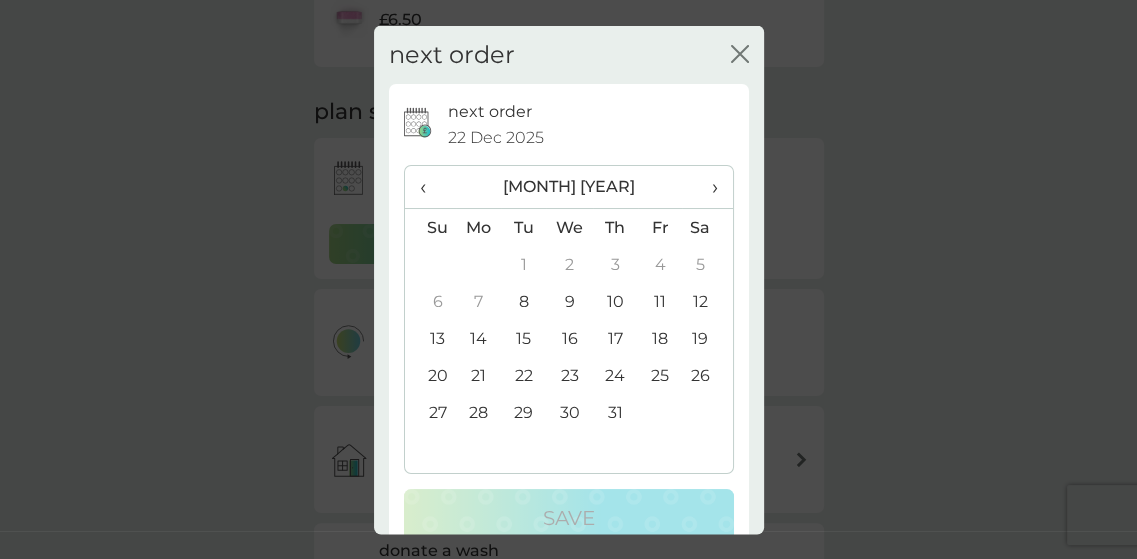 click on "8" at bounding box center (523, 264) 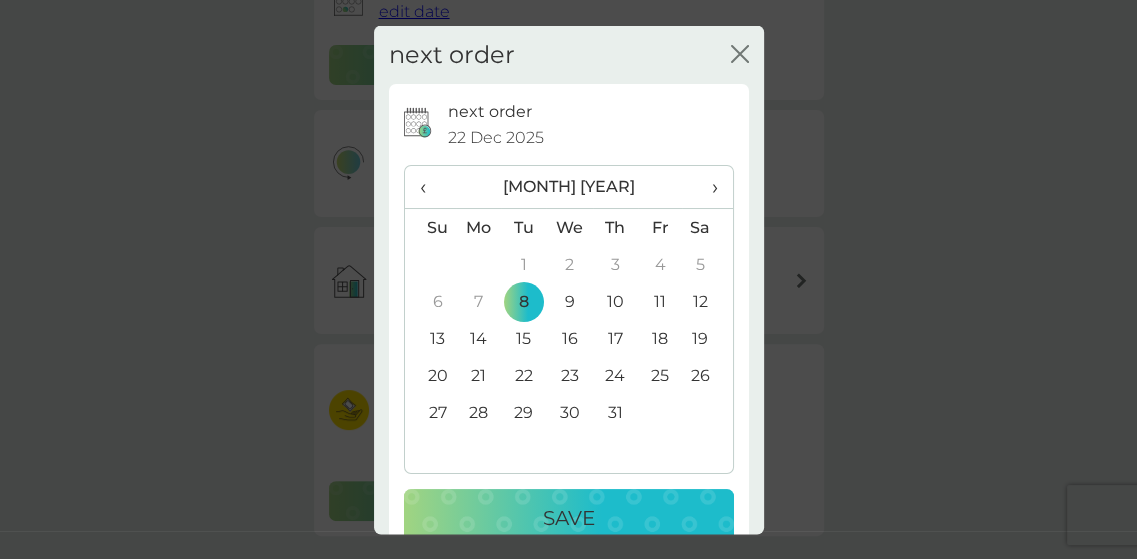 scroll, scrollTop: 400, scrollLeft: 0, axis: vertical 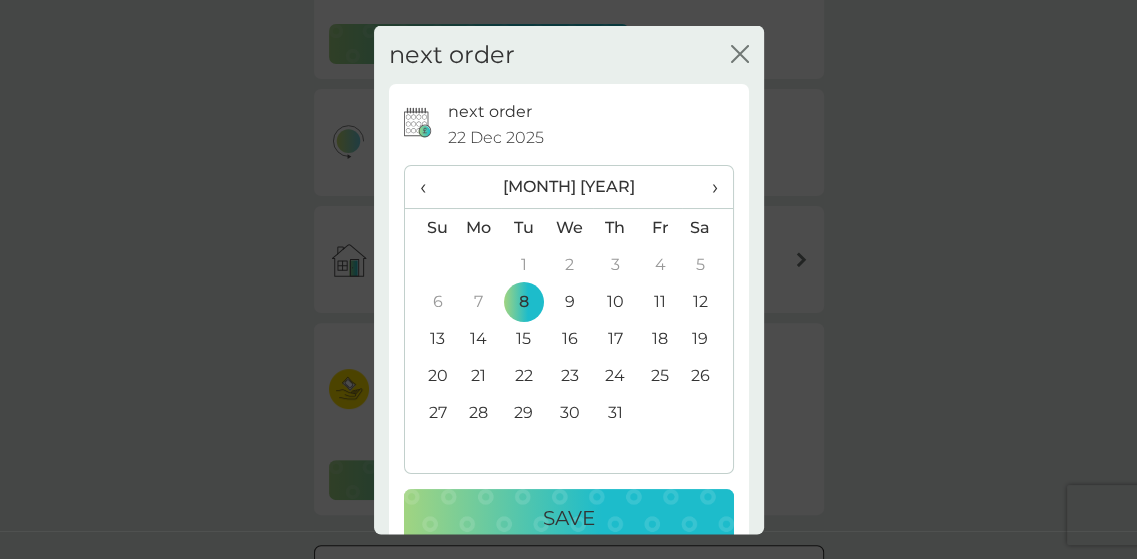 click on "10" at bounding box center [615, 264] 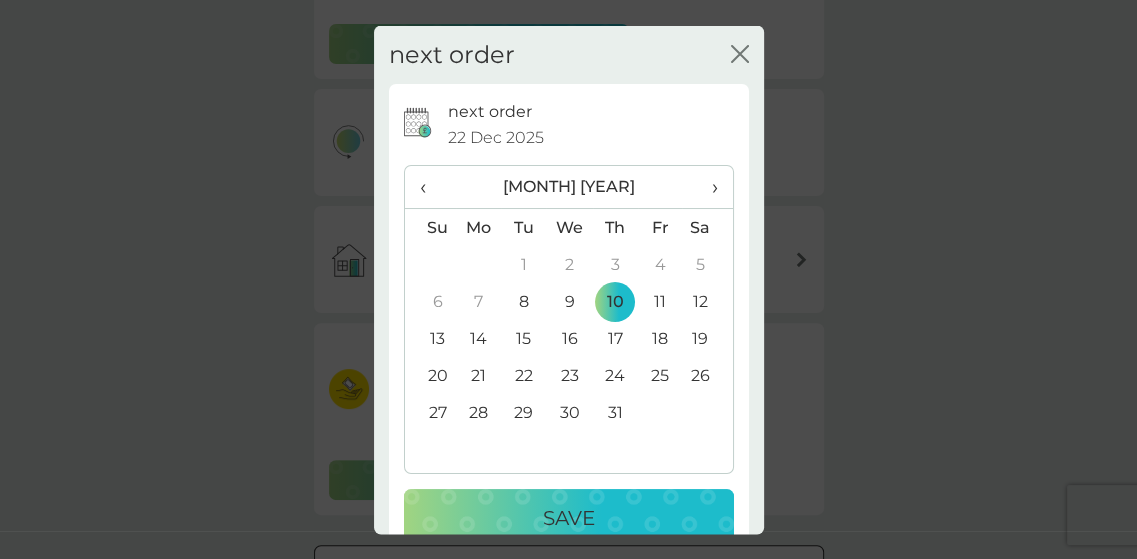 click on "Save" at bounding box center [569, 518] 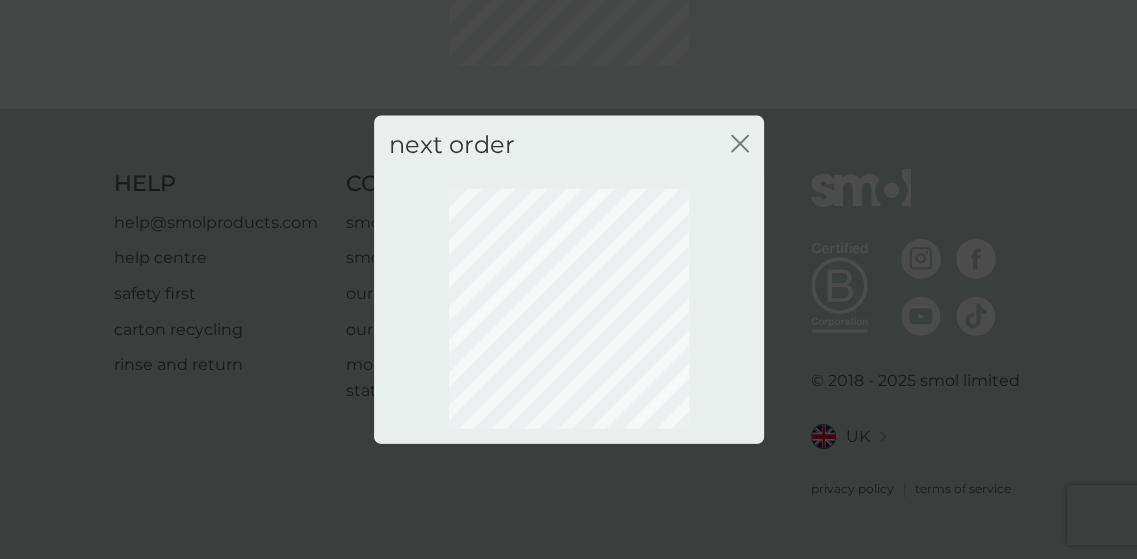 scroll, scrollTop: 279, scrollLeft: 0, axis: vertical 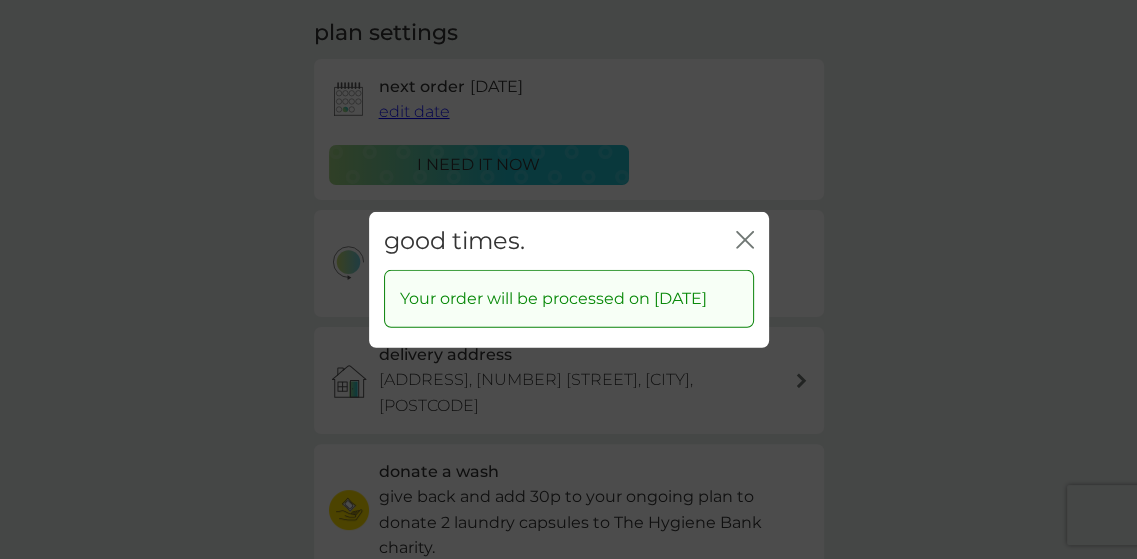 click on "close" at bounding box center (745, 239) 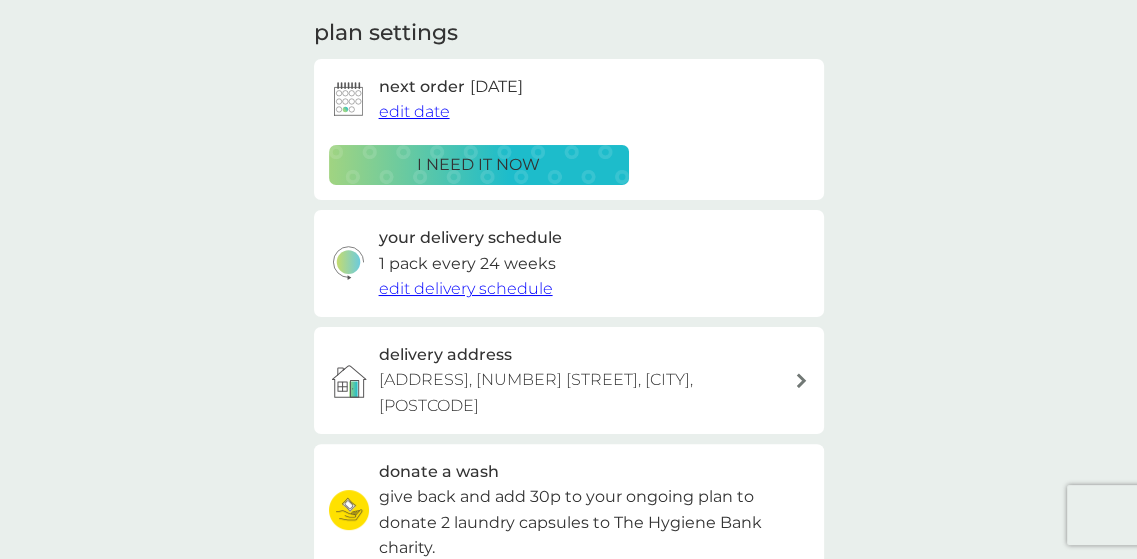 click on "edit delivery schedule" at bounding box center [466, 288] 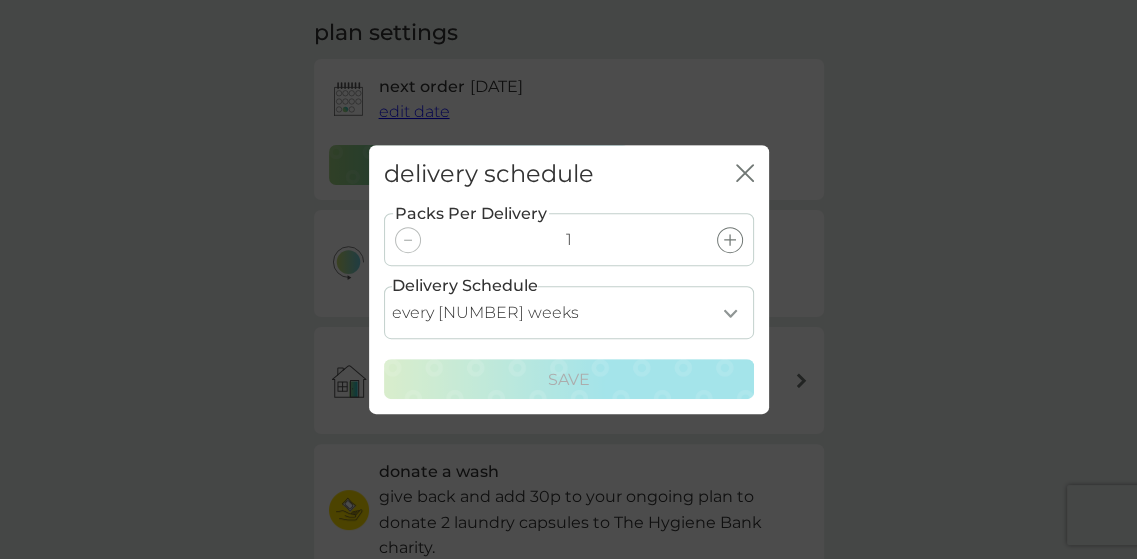 click on "every 1 week every 2 weeks every 3 weeks every 4 weeks every 5 weeks every 6 weeks every 7 weeks every 8 weeks every 9 weeks every 10 weeks every 11 weeks every 12 weeks every 13 weeks every 14 weeks every 15 weeks every 16 weeks every 17 weeks" at bounding box center [569, 312] 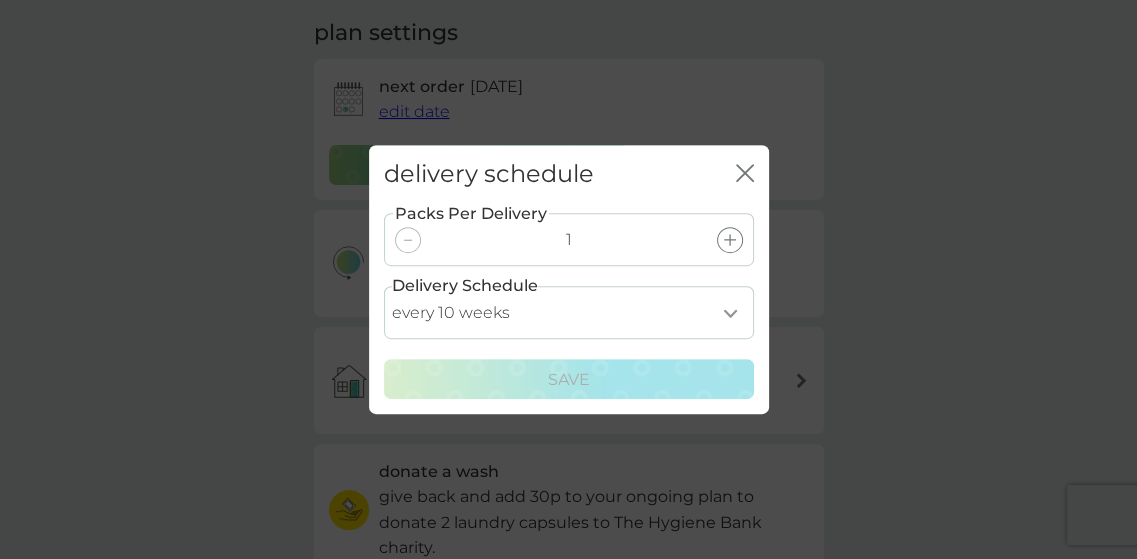 click on "every 1 week every 2 weeks every 3 weeks every 4 weeks every 5 weeks every 6 weeks every 7 weeks every 8 weeks every 9 weeks every 10 weeks every 11 weeks every 12 weeks every 13 weeks every 14 weeks every 15 weeks every 16 weeks every 17 weeks" at bounding box center (569, 312) 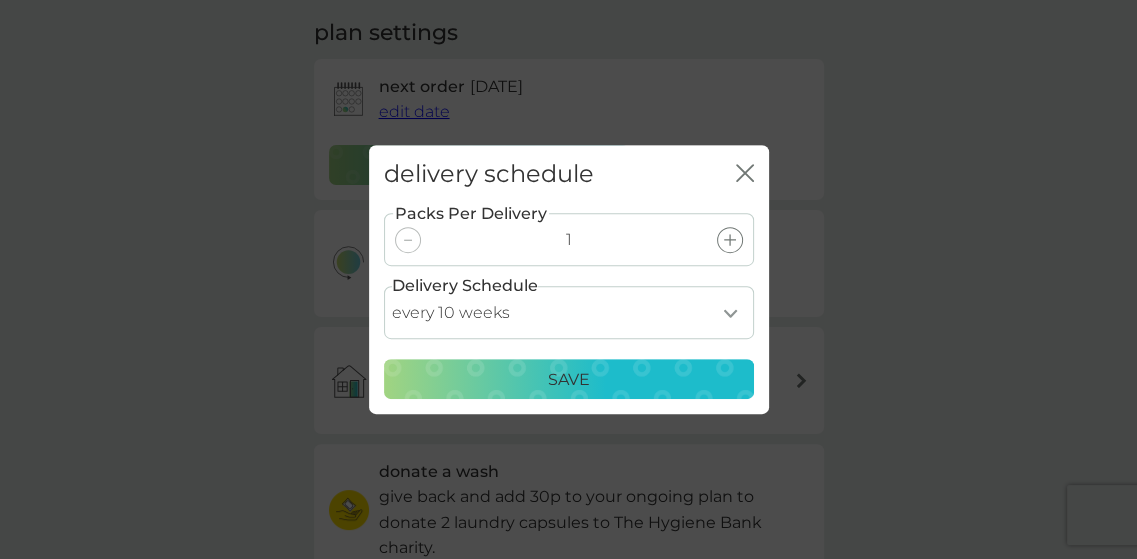 click on "Save" at bounding box center [569, 380] 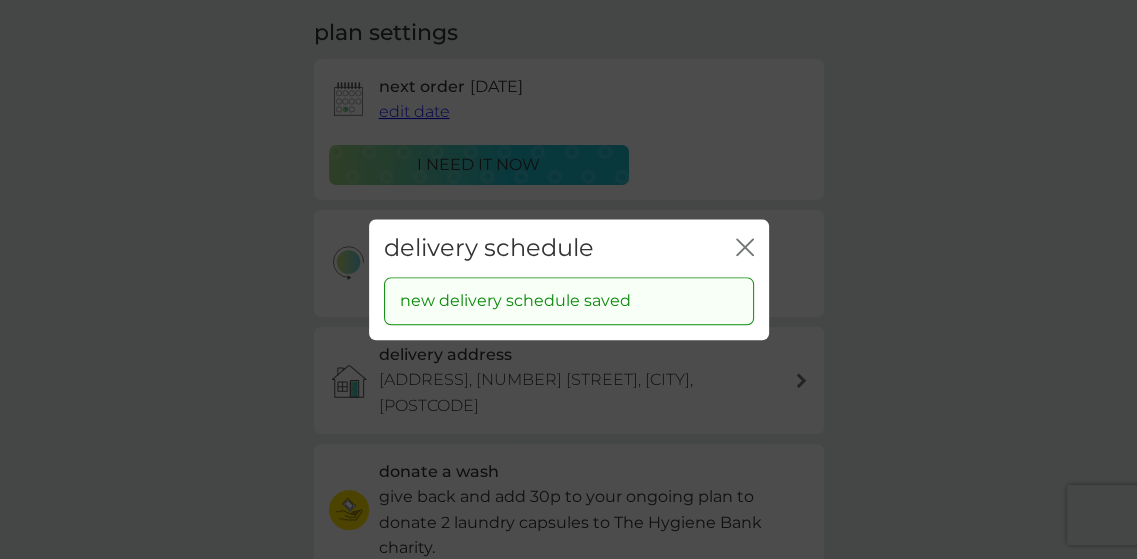 click on "close" at bounding box center [745, 247] 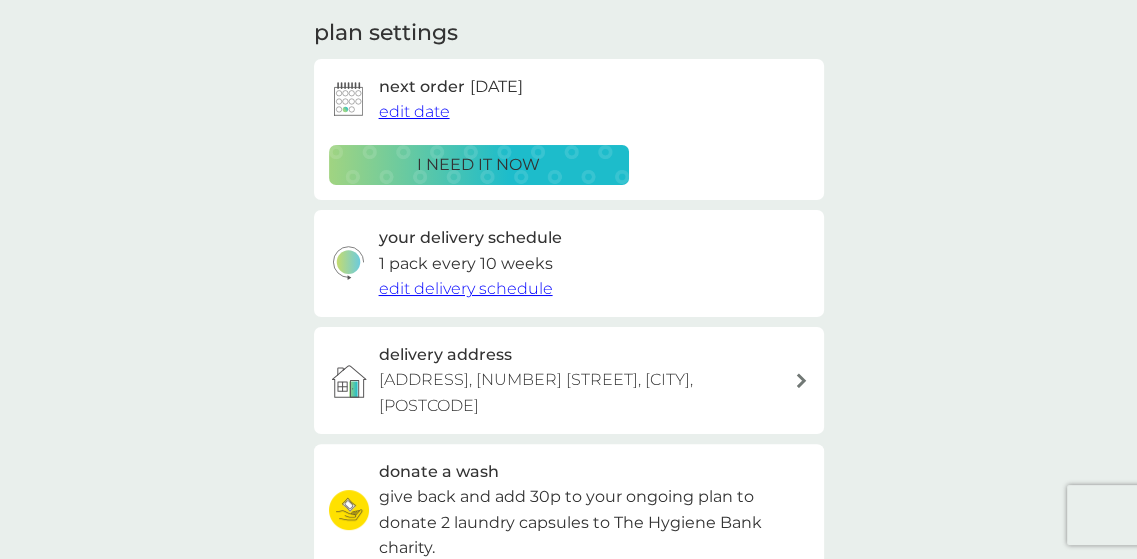 click on "edit date" at bounding box center [414, 111] 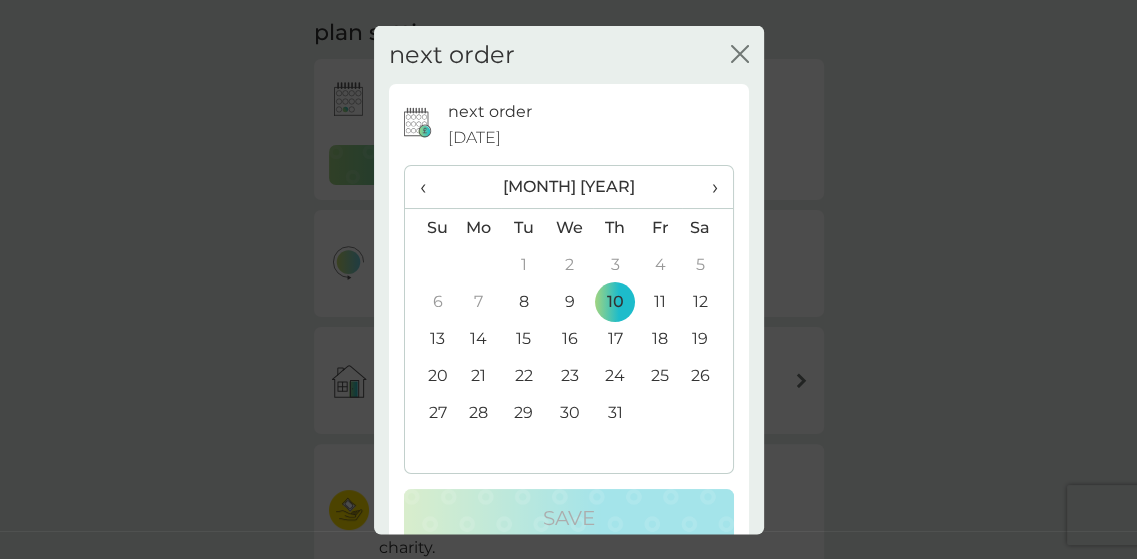 click on "8" at bounding box center (523, 264) 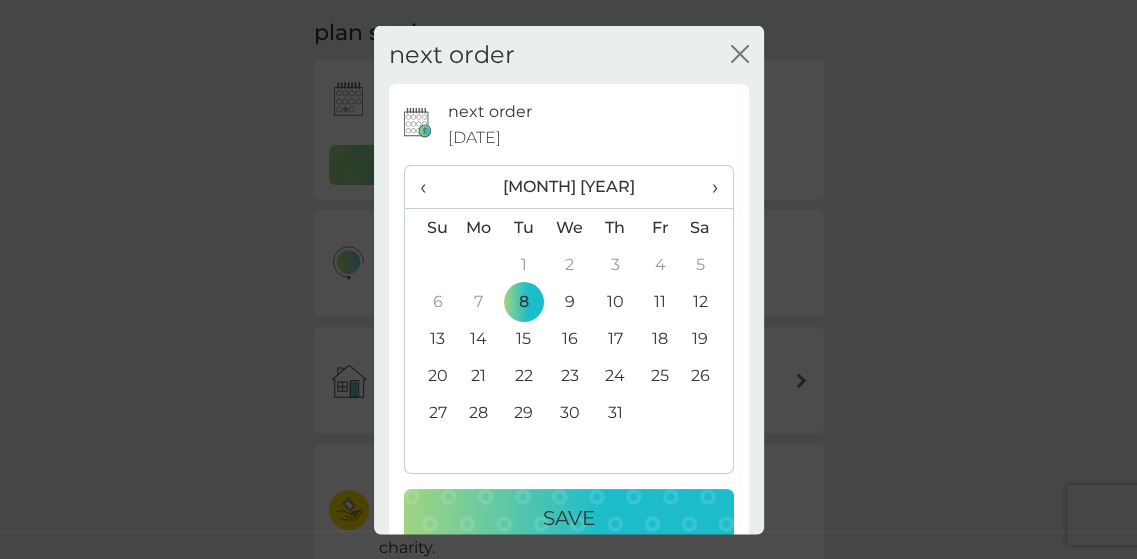 click on "Save" at bounding box center [569, 518] 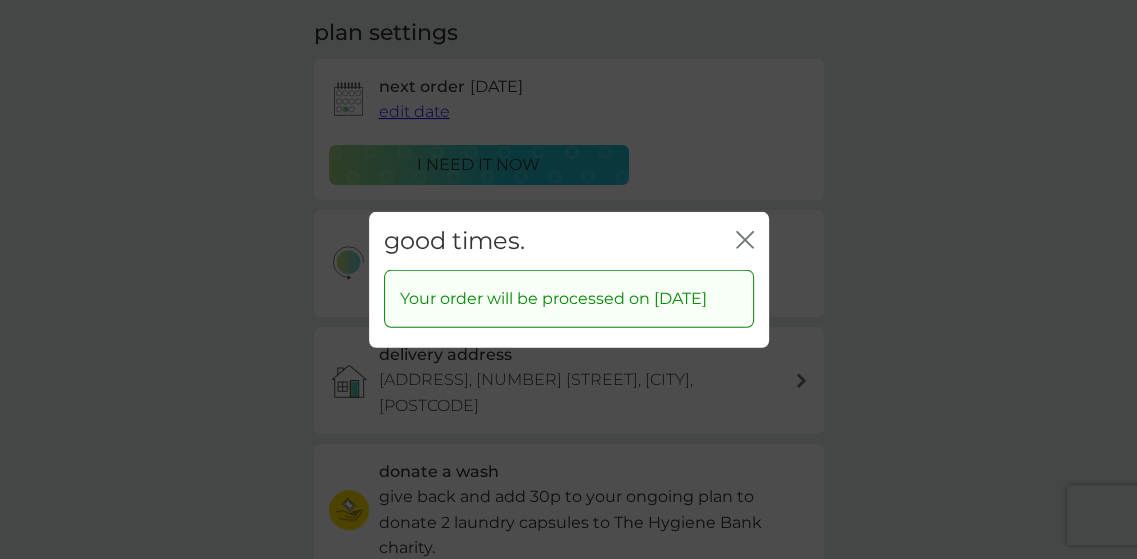 click on "close" at bounding box center [745, 239] 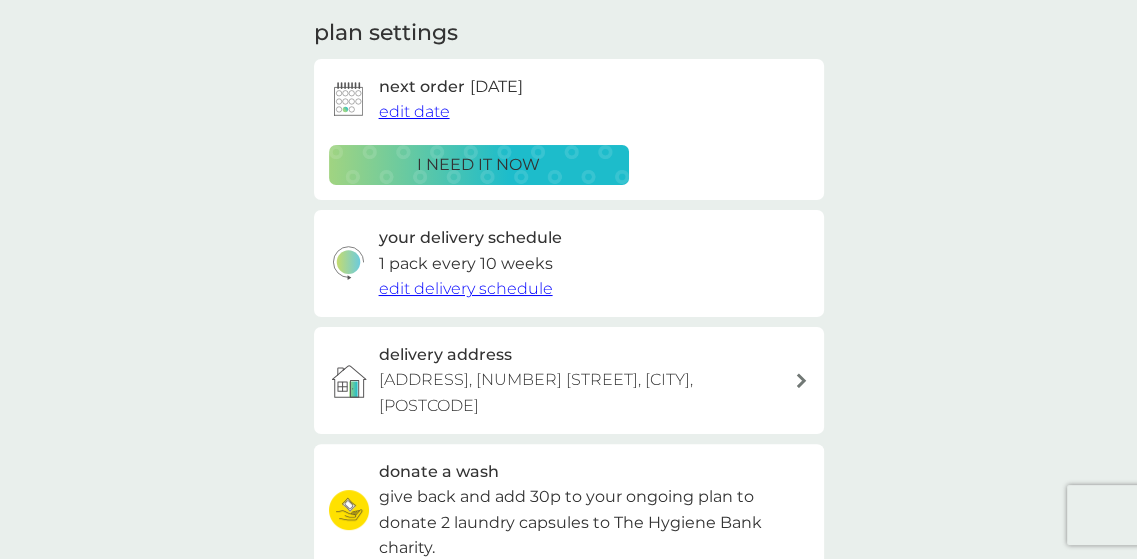 click on "edit delivery schedule" at bounding box center (466, 288) 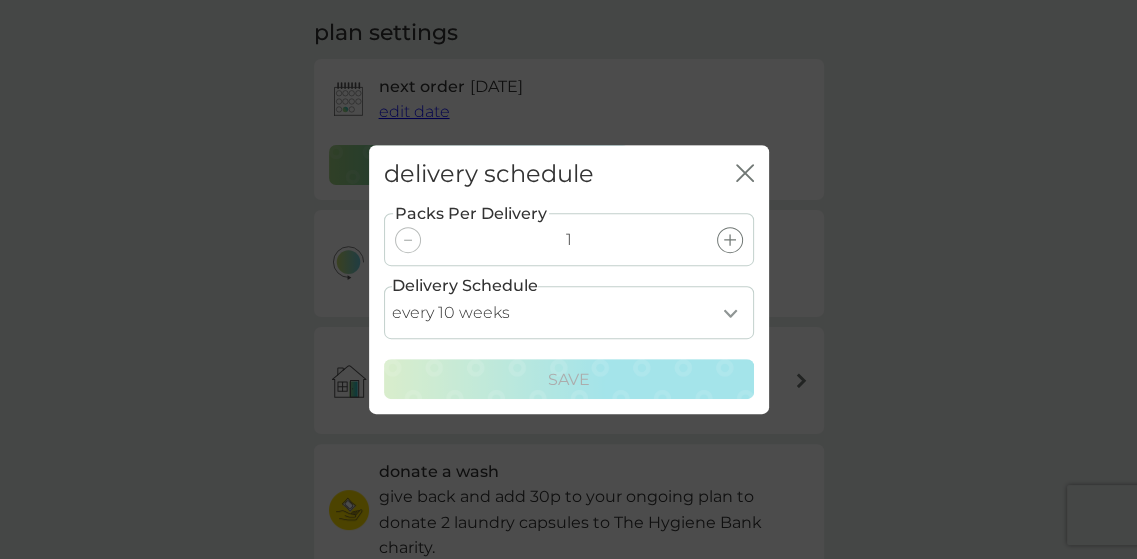 click on "close" at bounding box center (745, 173) 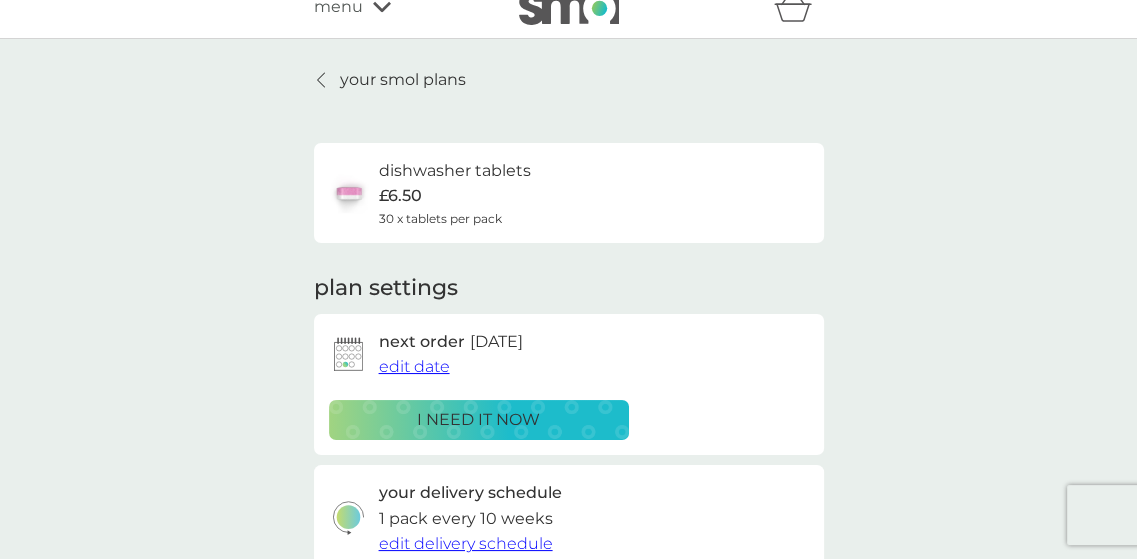 scroll, scrollTop: 0, scrollLeft: 0, axis: both 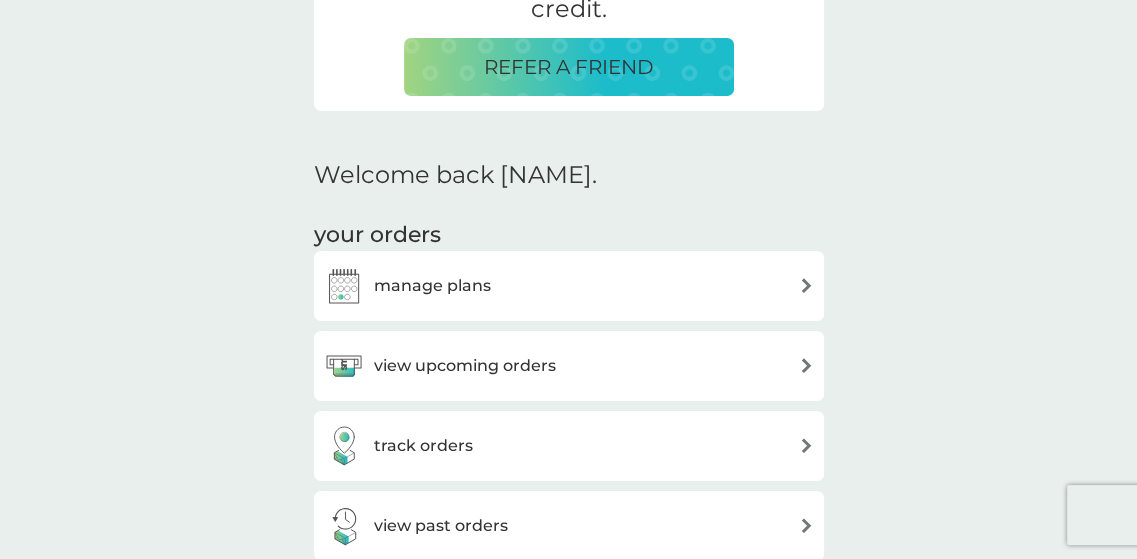 click on "view upcoming orders" at bounding box center (432, 286) 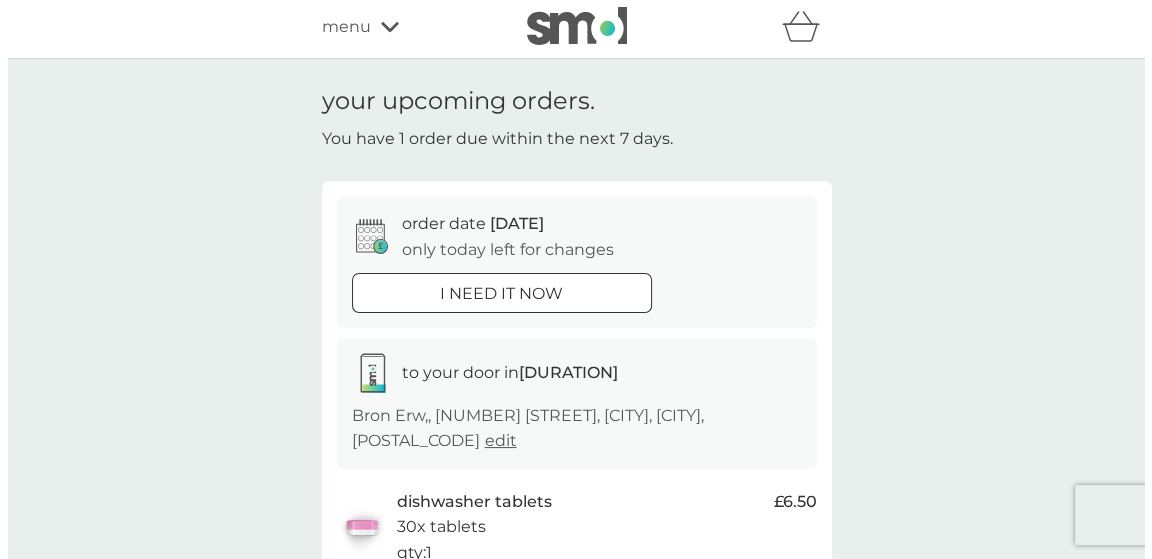 scroll, scrollTop: 0, scrollLeft: 0, axis: both 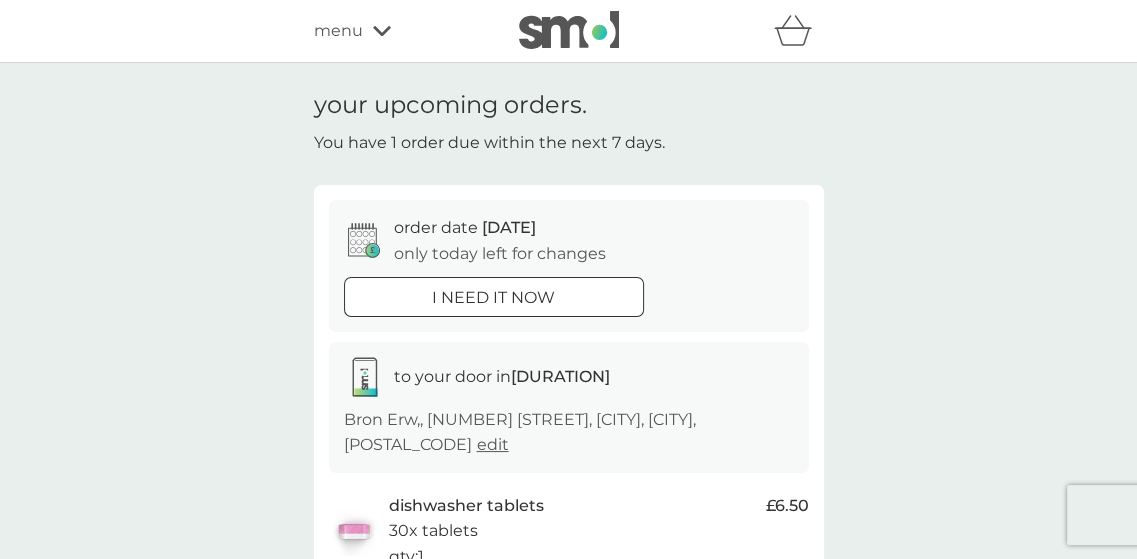 click at bounding box center (382, 31) 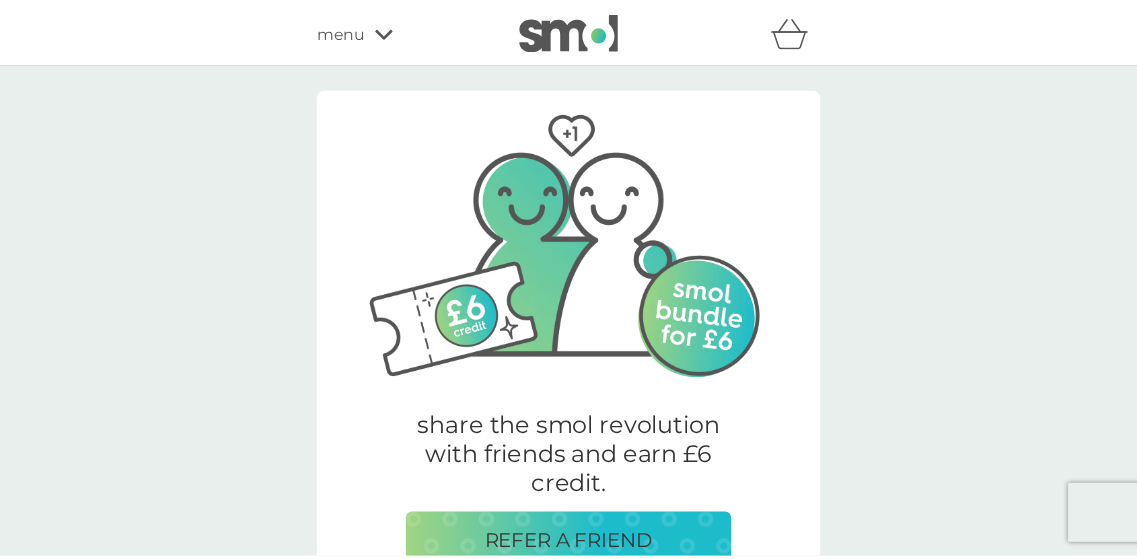 scroll, scrollTop: 476, scrollLeft: 0, axis: vertical 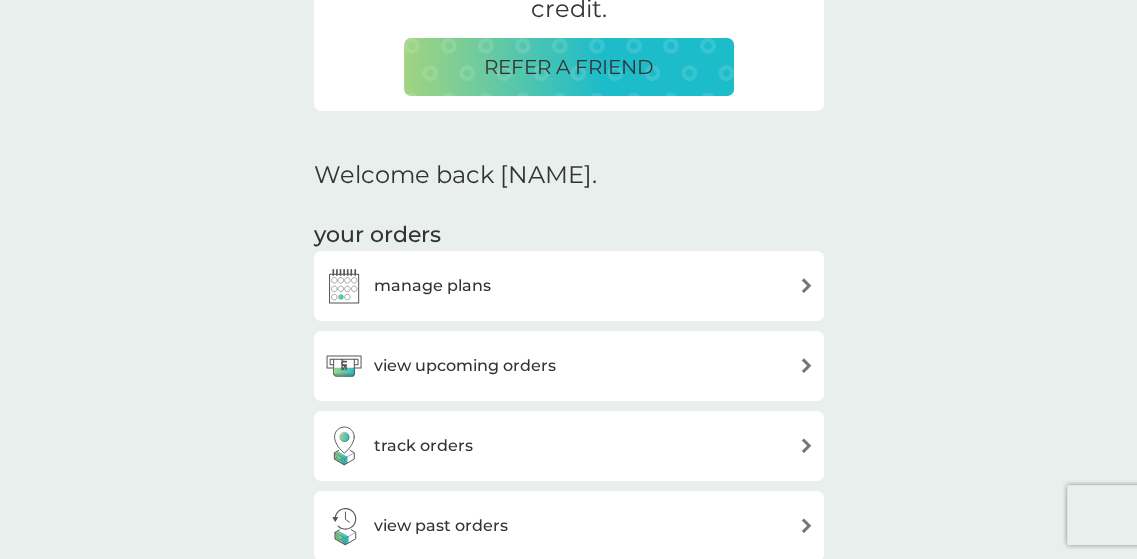 click on "track orders" at bounding box center (432, 286) 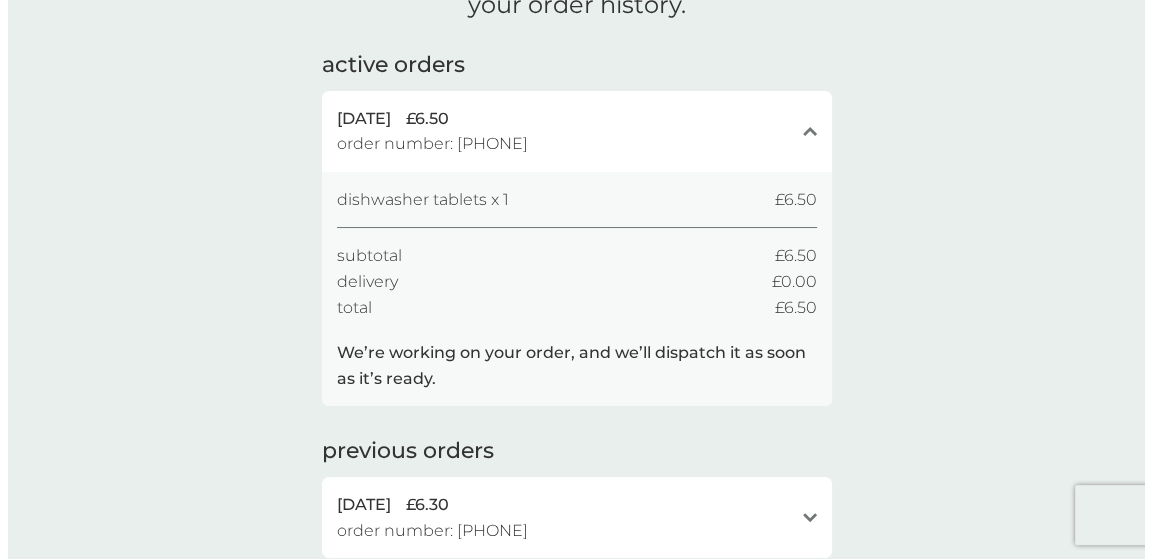 scroll, scrollTop: 0, scrollLeft: 0, axis: both 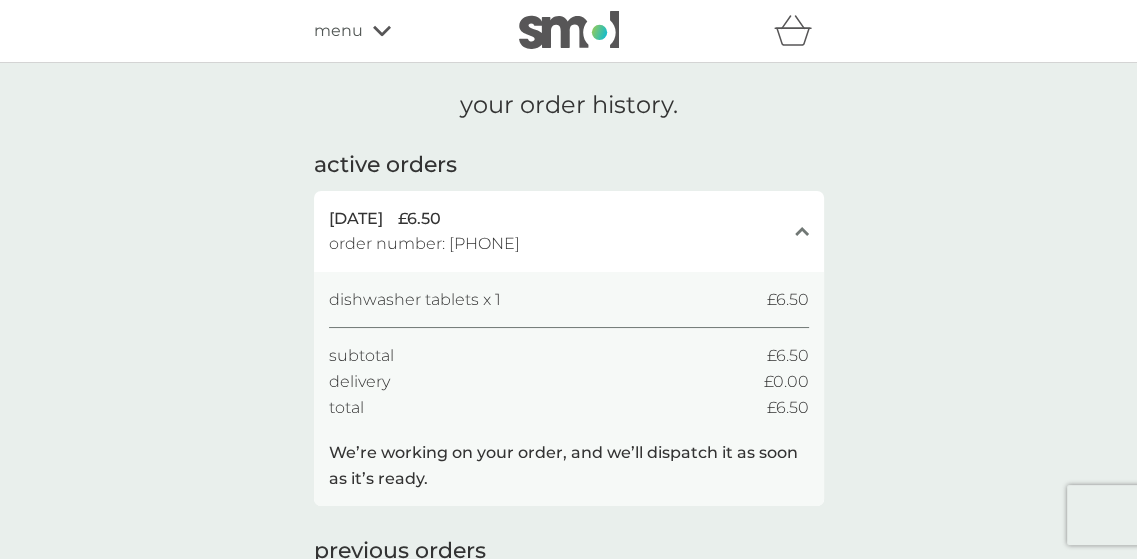 click at bounding box center (382, 31) 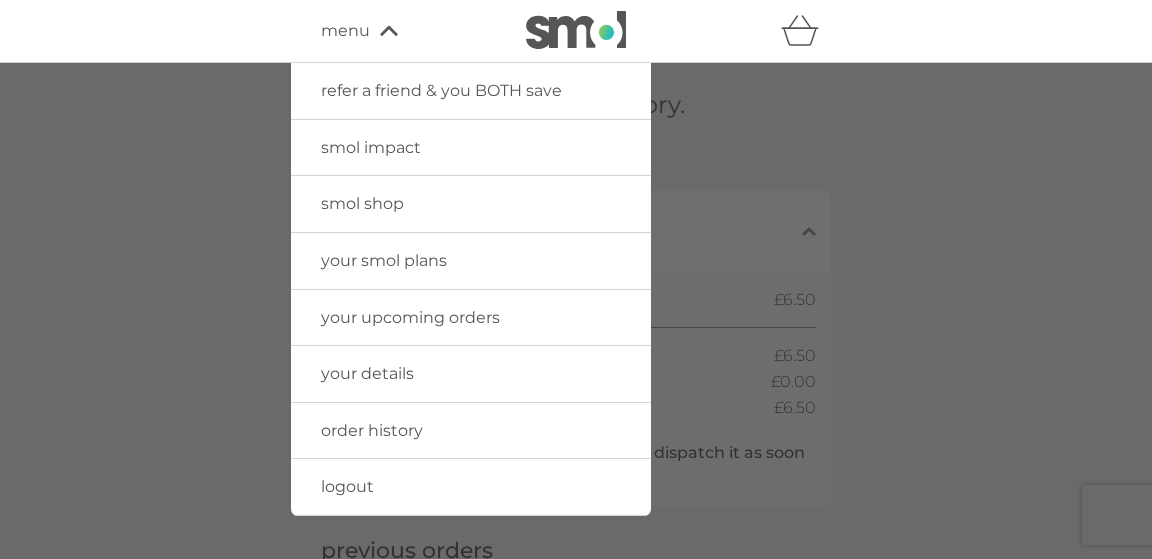 click on "logout" at bounding box center [347, 486] 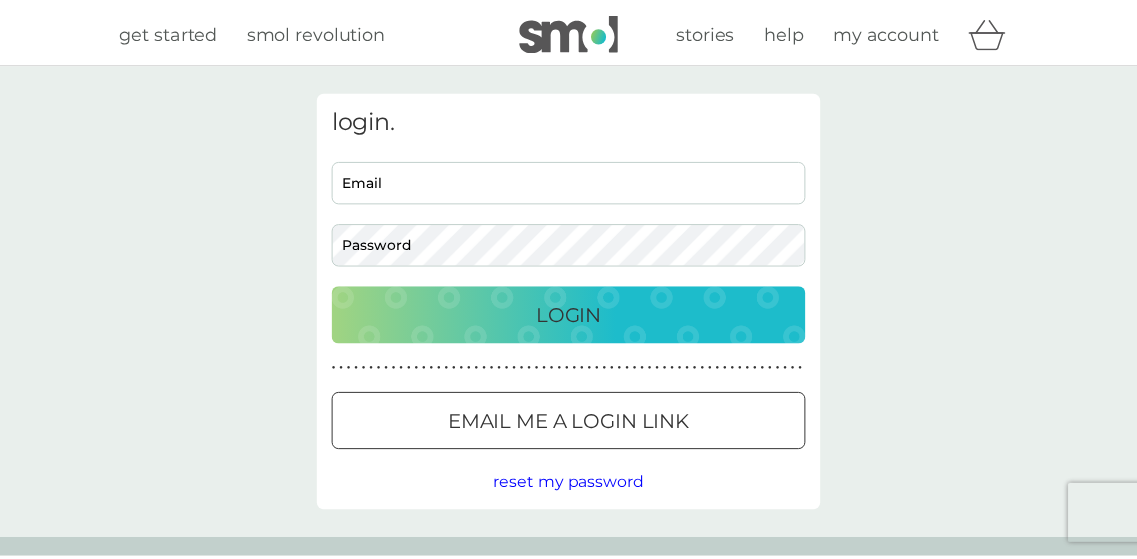 scroll, scrollTop: 0, scrollLeft: 0, axis: both 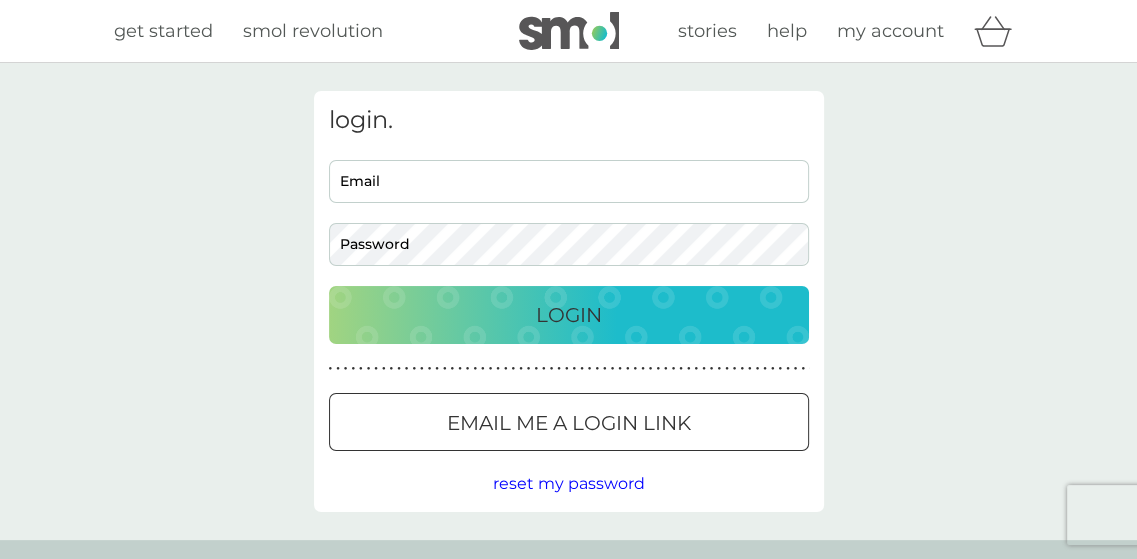 type on "[USERNAME]@[DOMAIN].com" 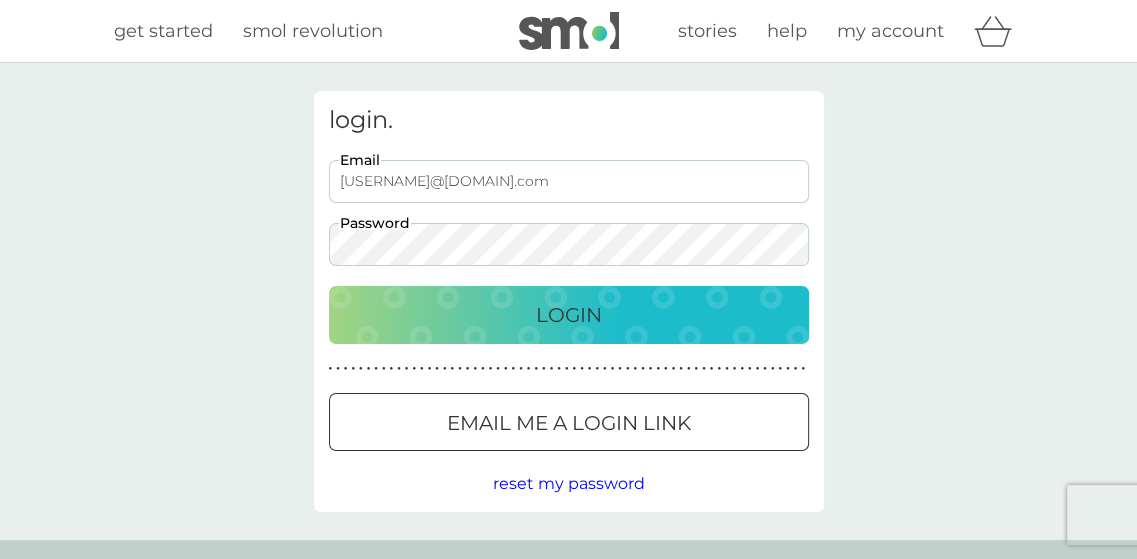 scroll, scrollTop: 0, scrollLeft: 0, axis: both 